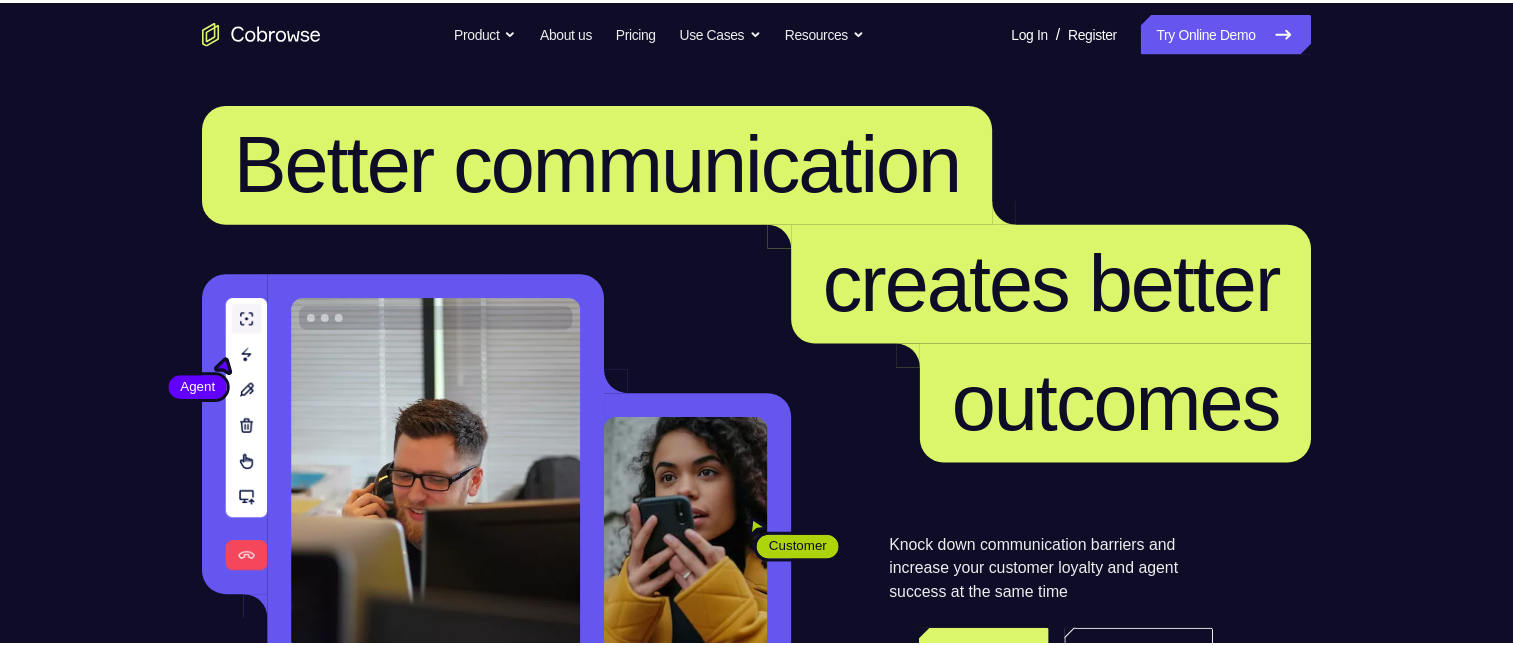 scroll, scrollTop: 0, scrollLeft: 0, axis: both 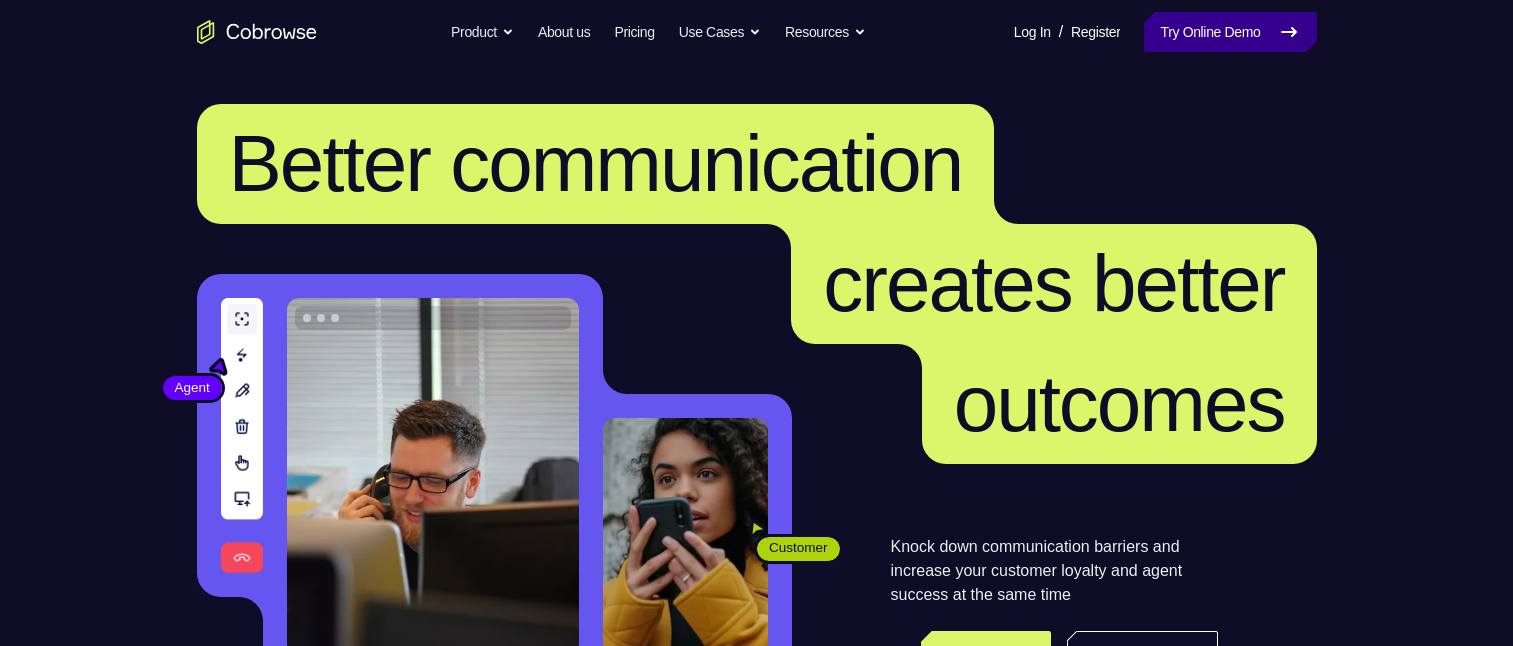 click on "Try Online Demo" at bounding box center [1230, 32] 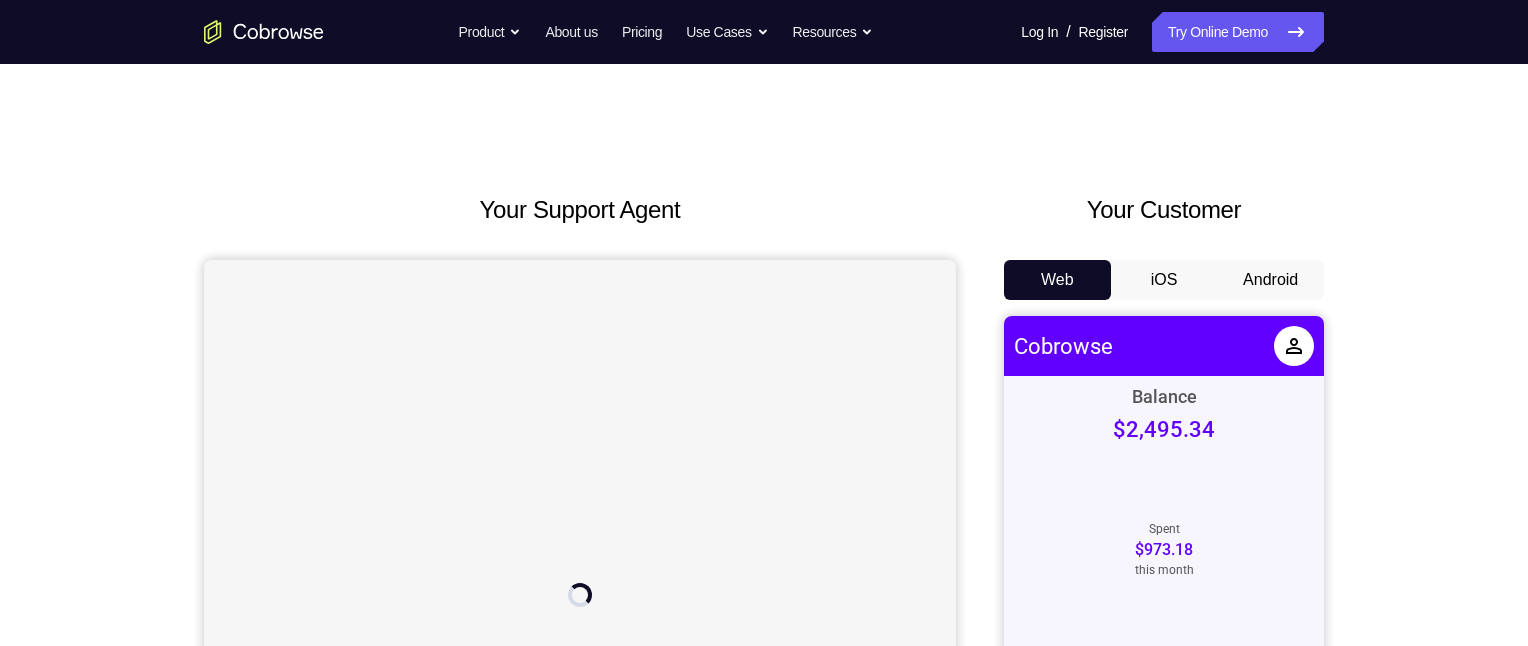 scroll, scrollTop: 0, scrollLeft: 0, axis: both 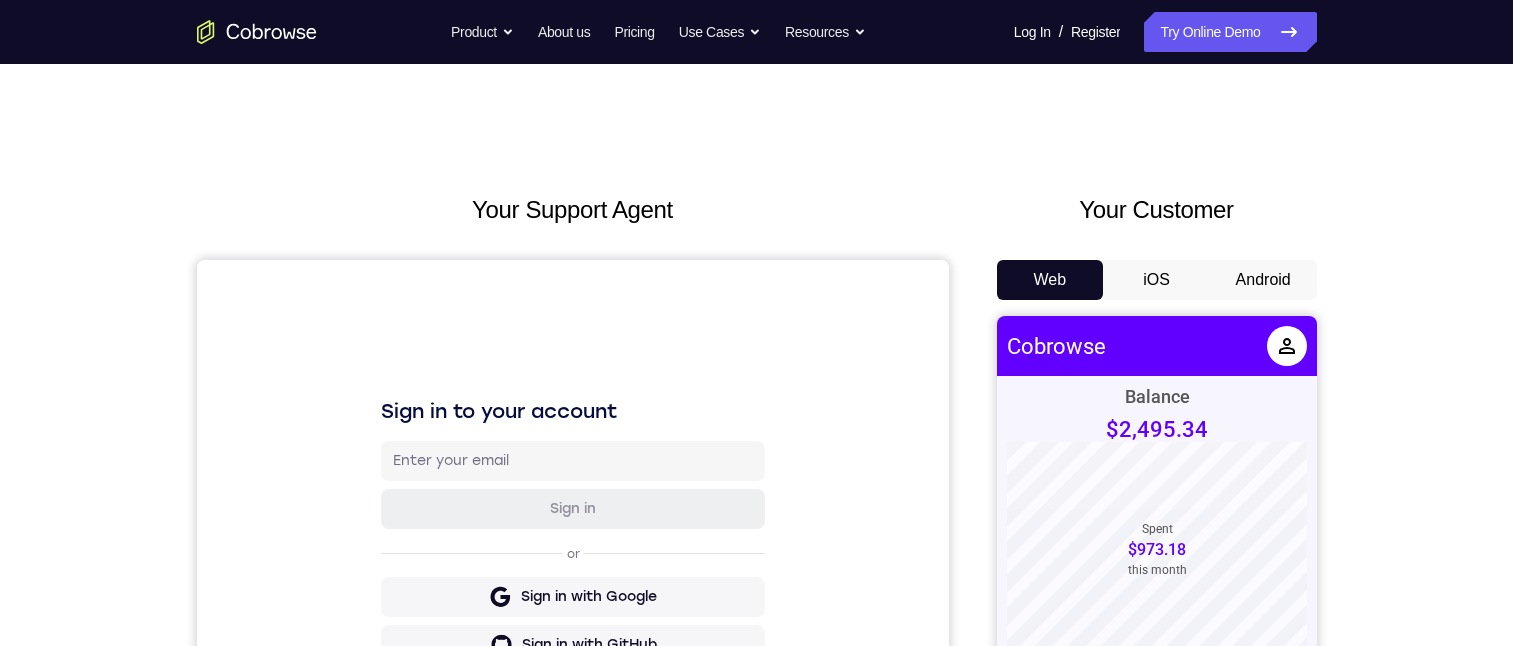 click on "Android" at bounding box center [1263, 280] 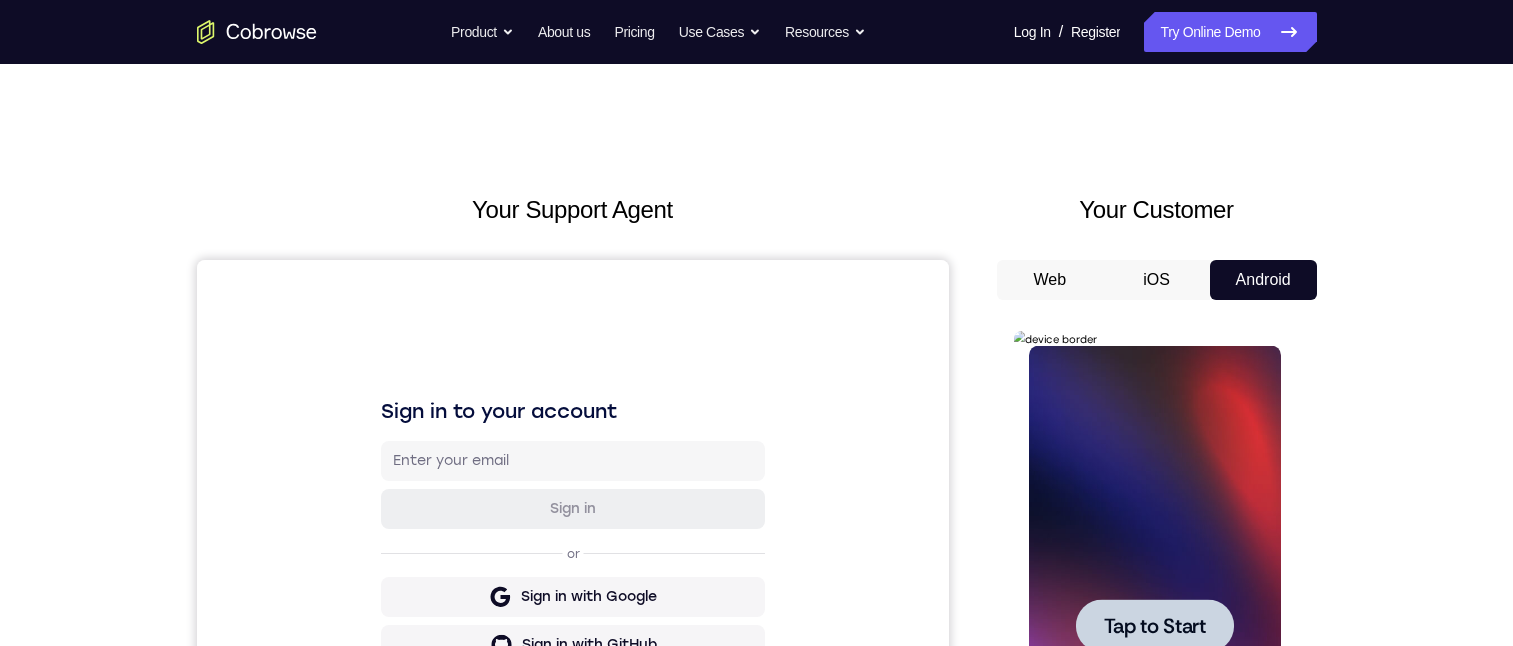 scroll, scrollTop: 300, scrollLeft: 0, axis: vertical 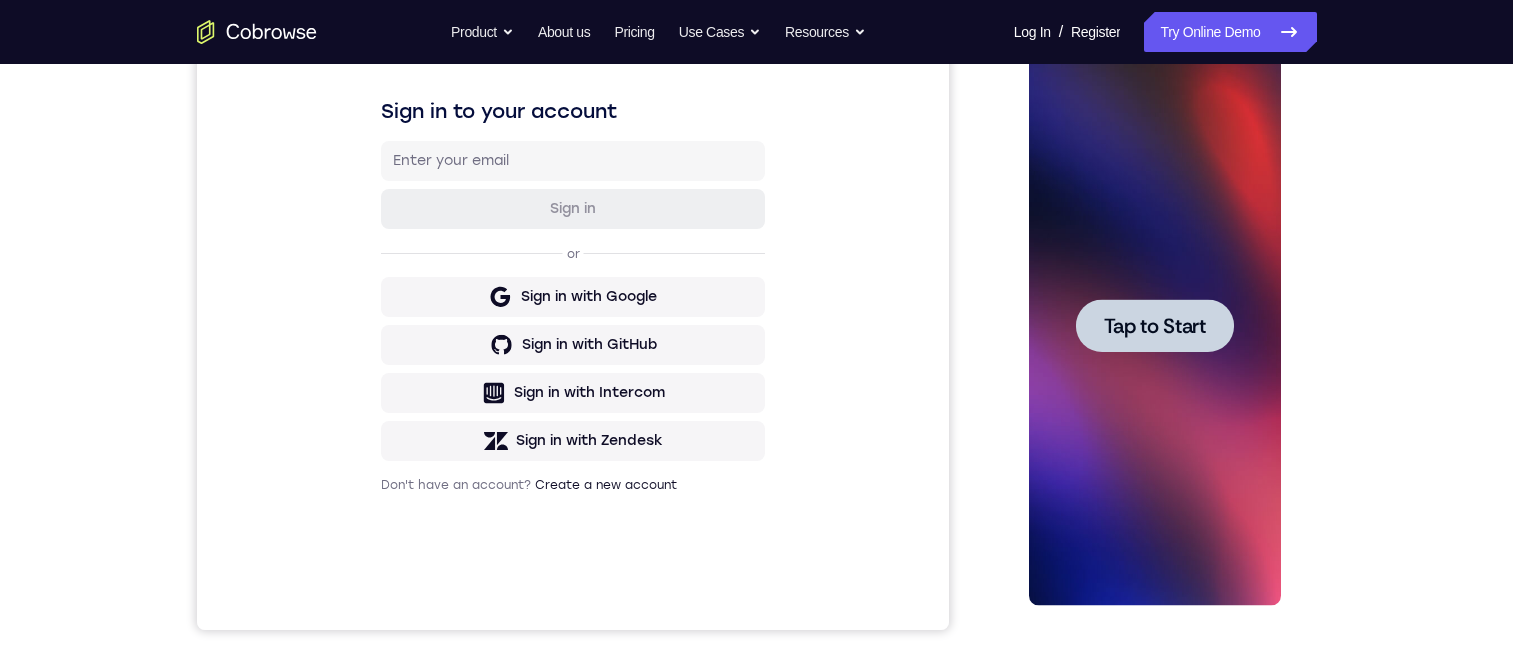 click on "Tap to Start" at bounding box center (1155, 326) 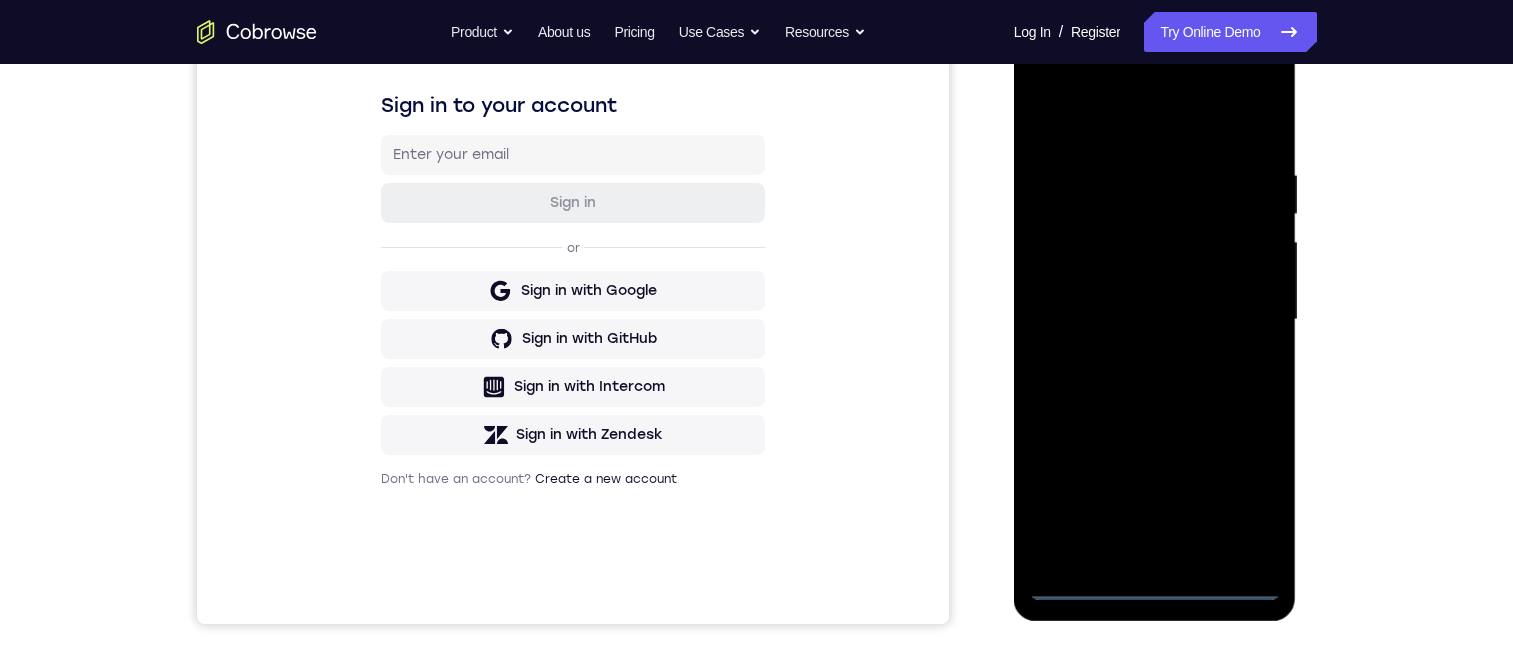 scroll, scrollTop: 388, scrollLeft: 0, axis: vertical 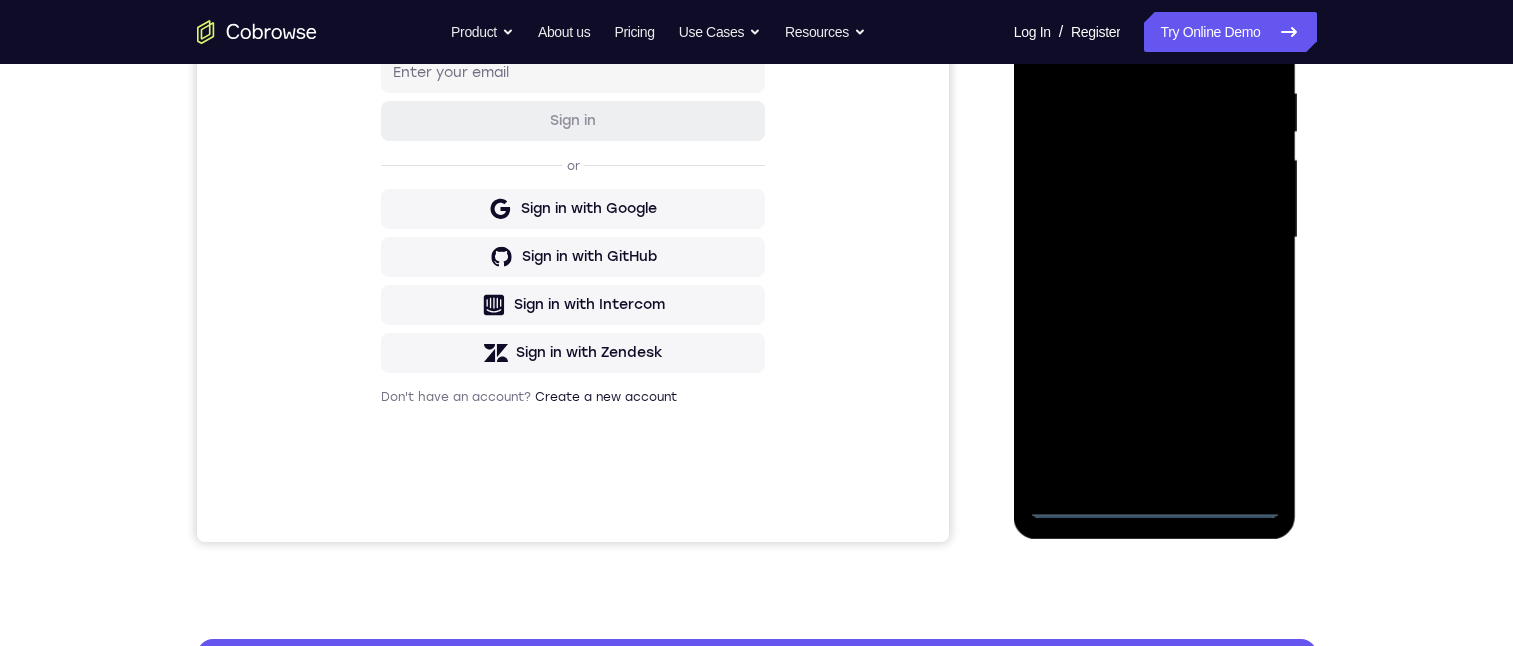 click at bounding box center (1155, 238) 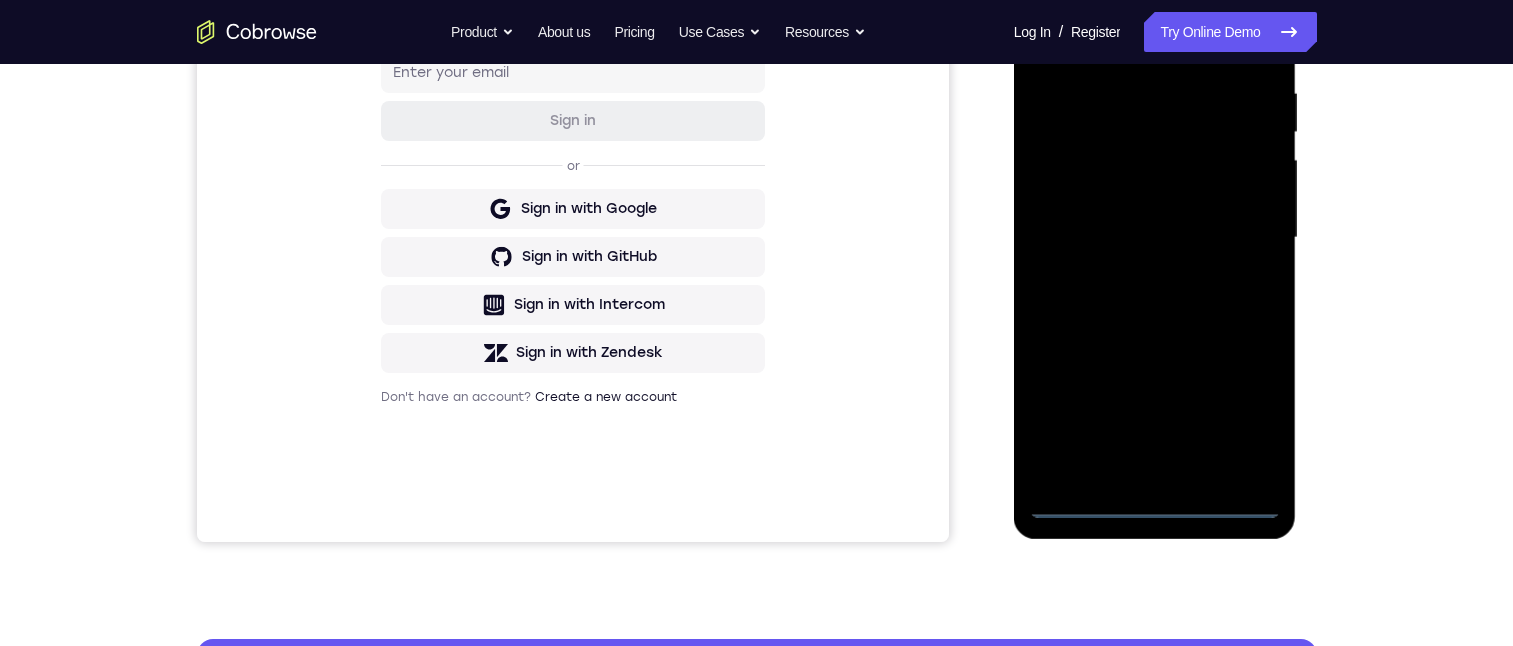 click at bounding box center [1155, 238] 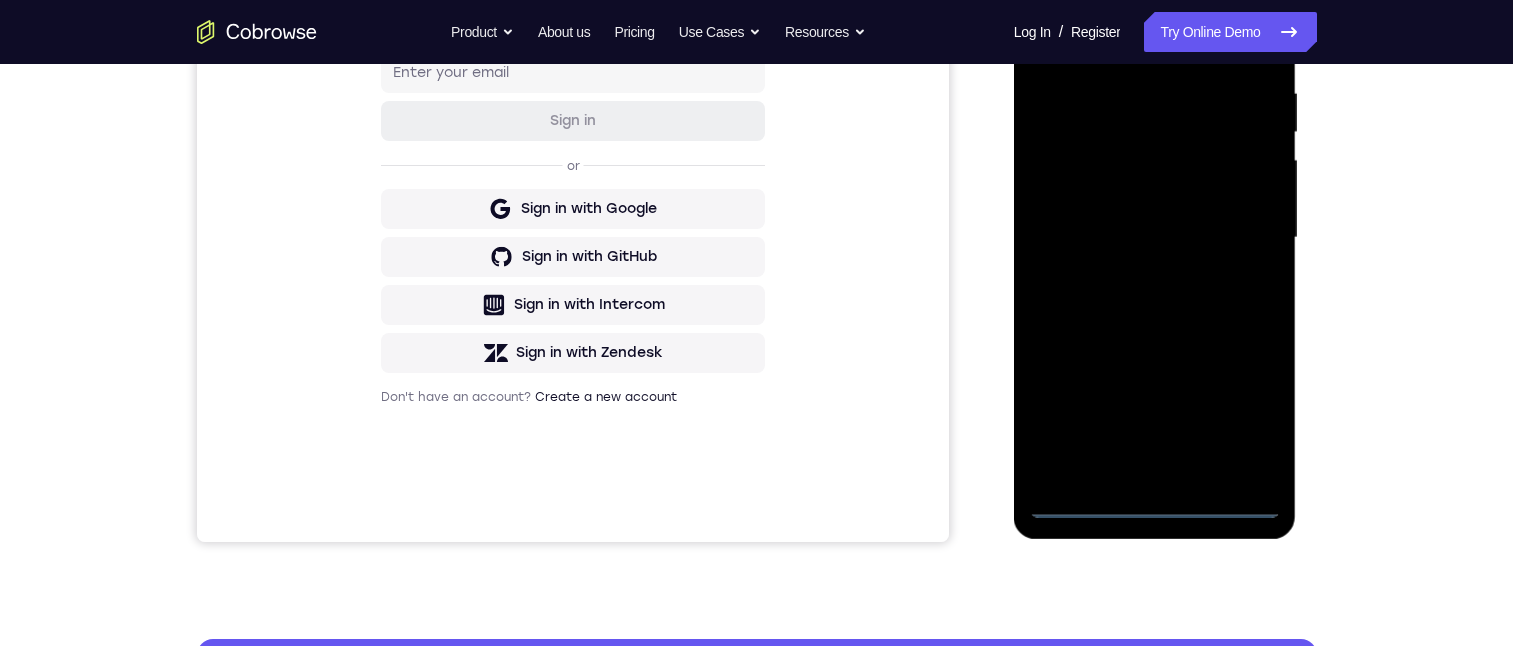 scroll, scrollTop: 180, scrollLeft: 0, axis: vertical 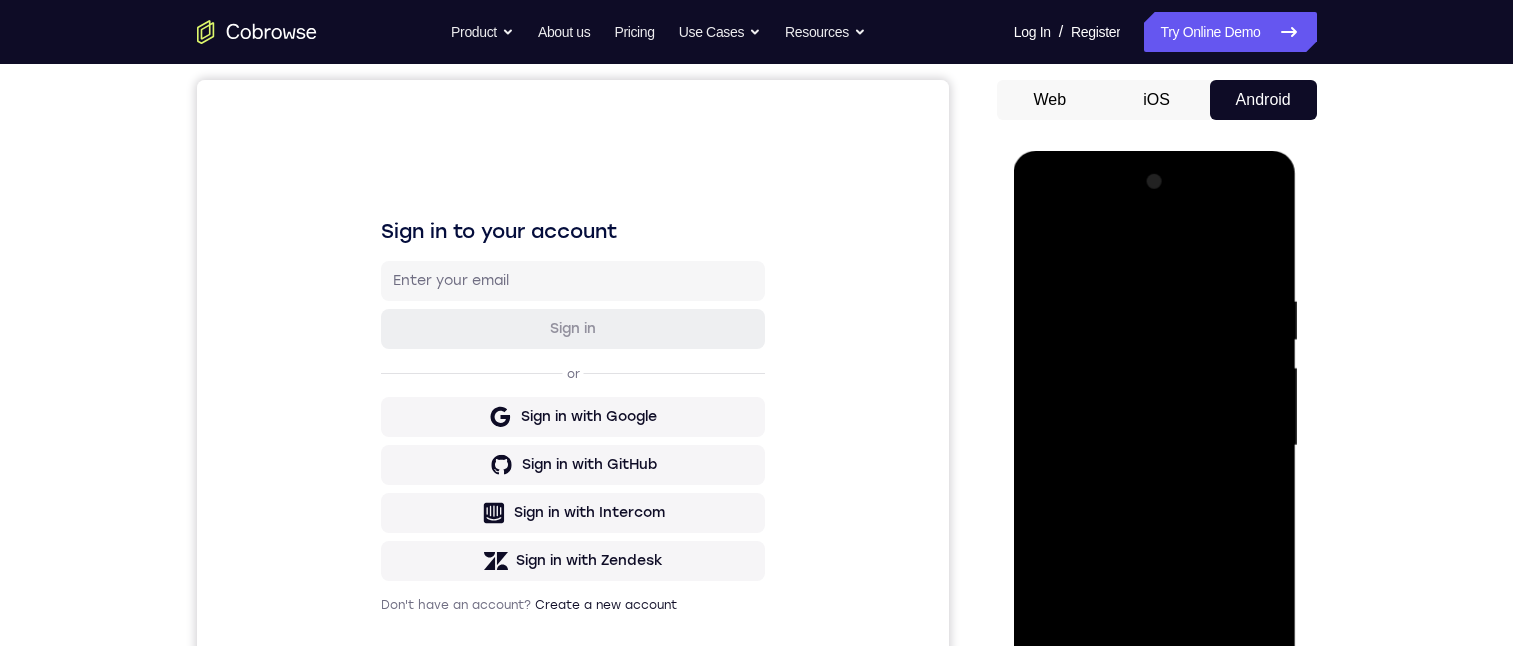 click at bounding box center (1155, 446) 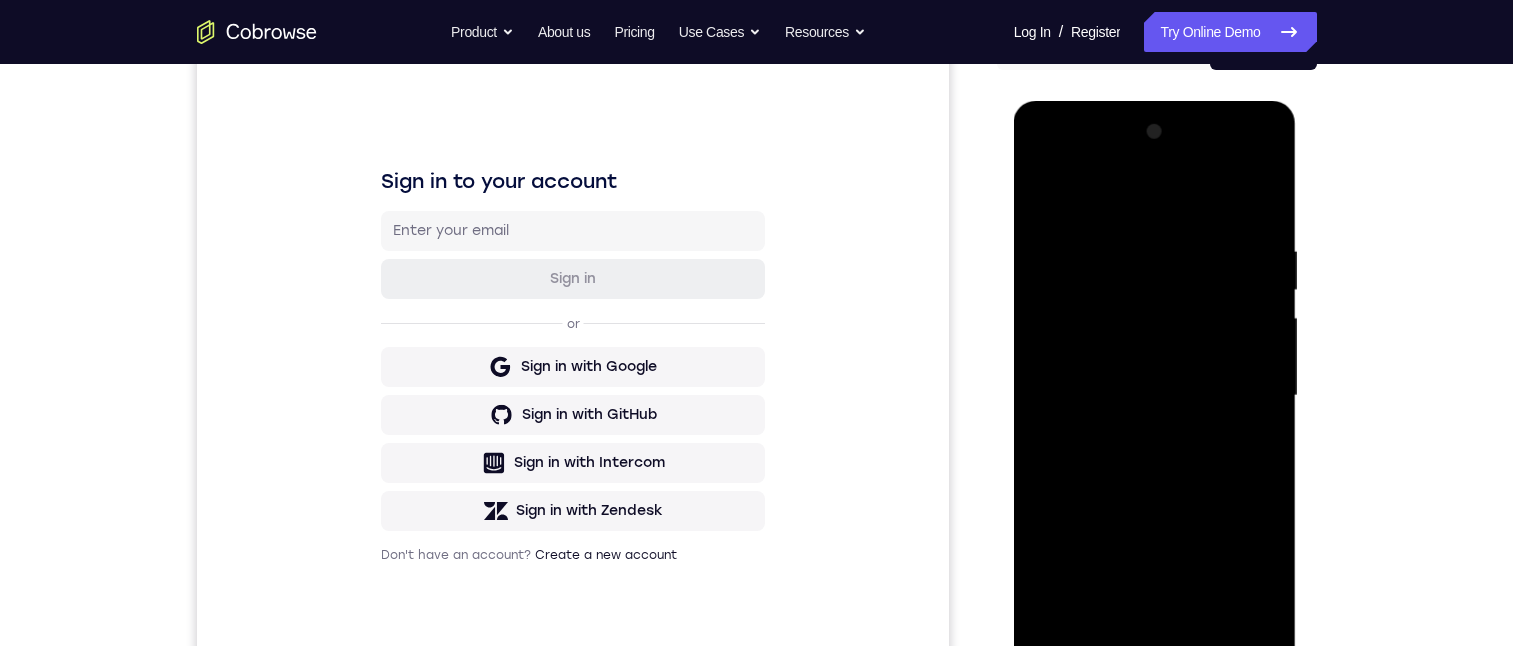 click at bounding box center (1155, 396) 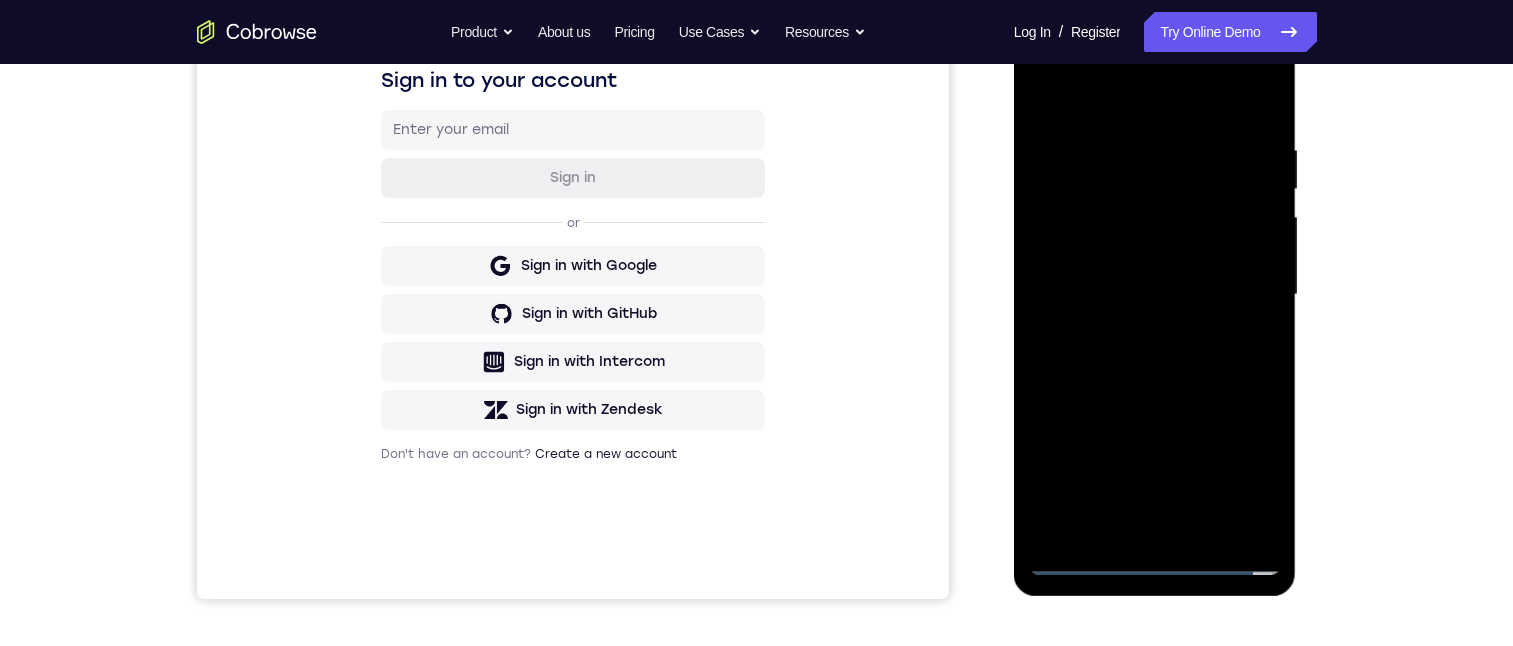 scroll, scrollTop: 274, scrollLeft: 0, axis: vertical 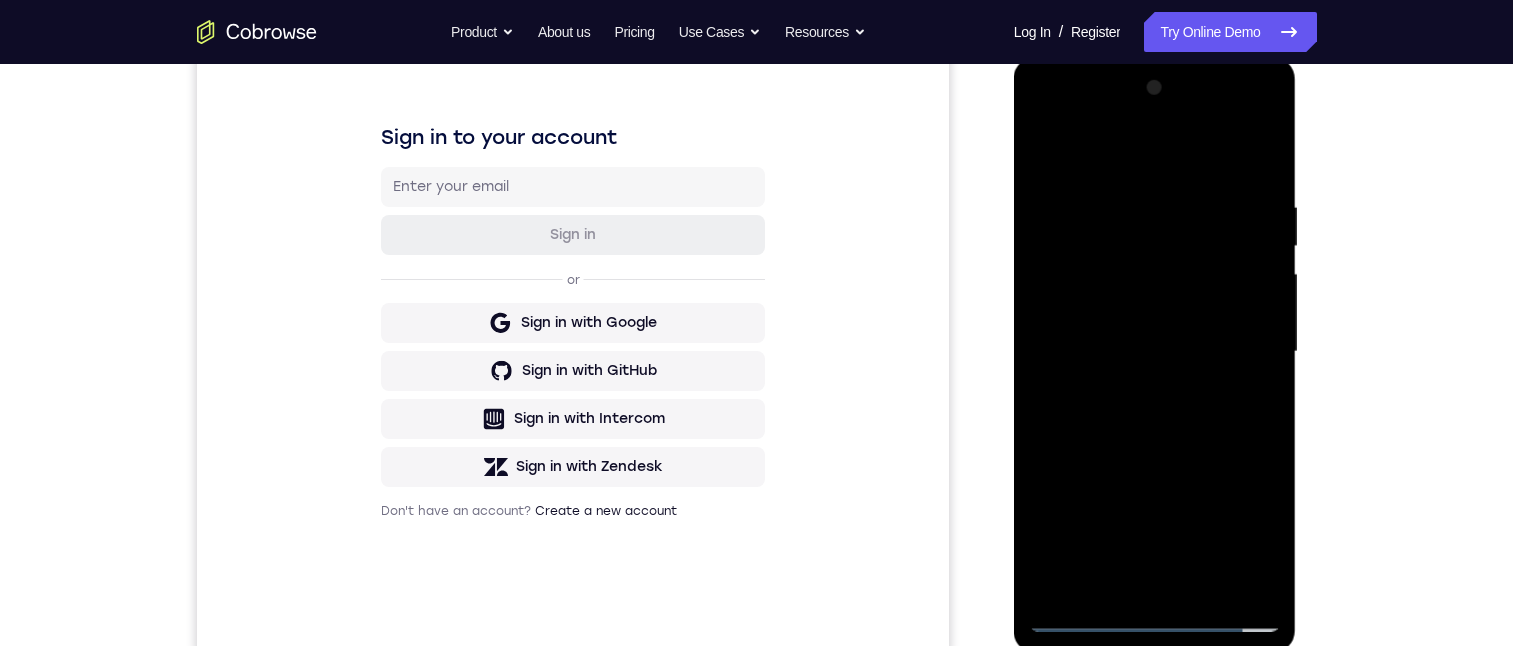 click at bounding box center [1155, 352] 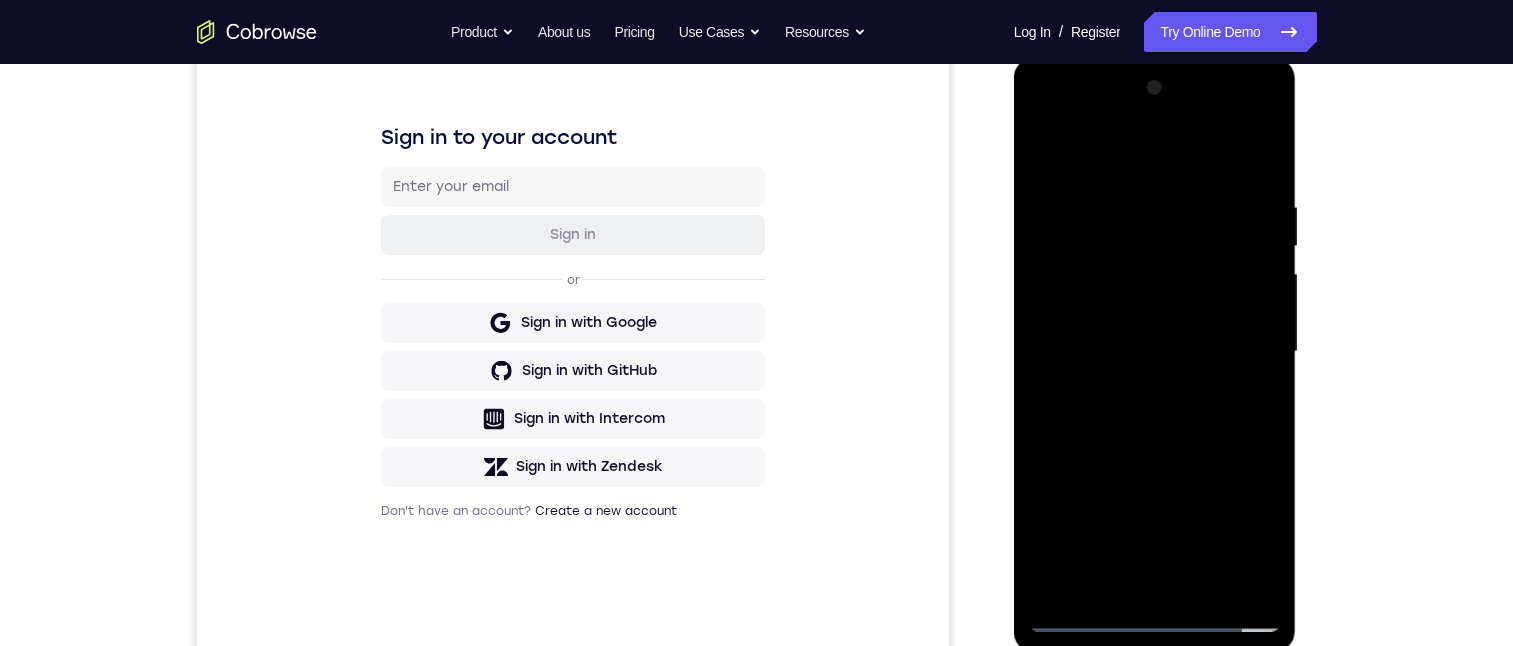 scroll, scrollTop: 309, scrollLeft: 0, axis: vertical 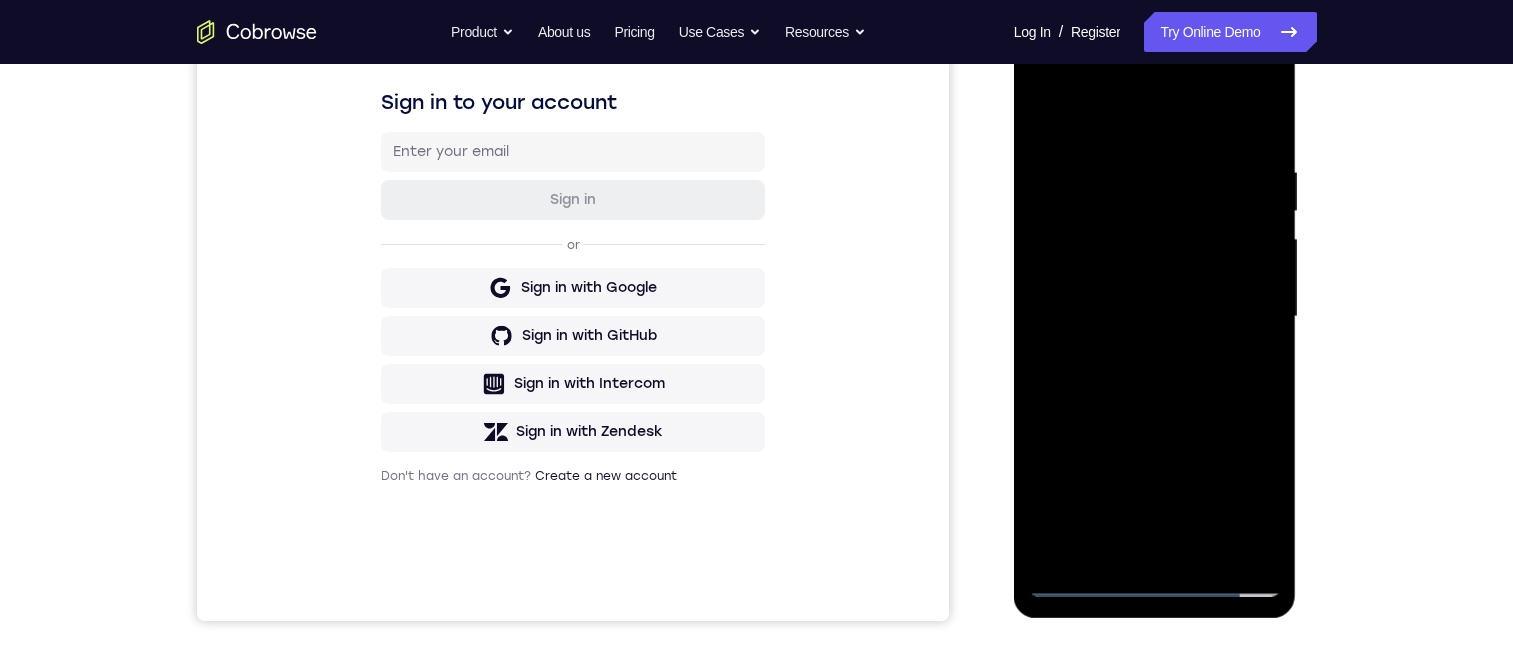 click at bounding box center (1155, 317) 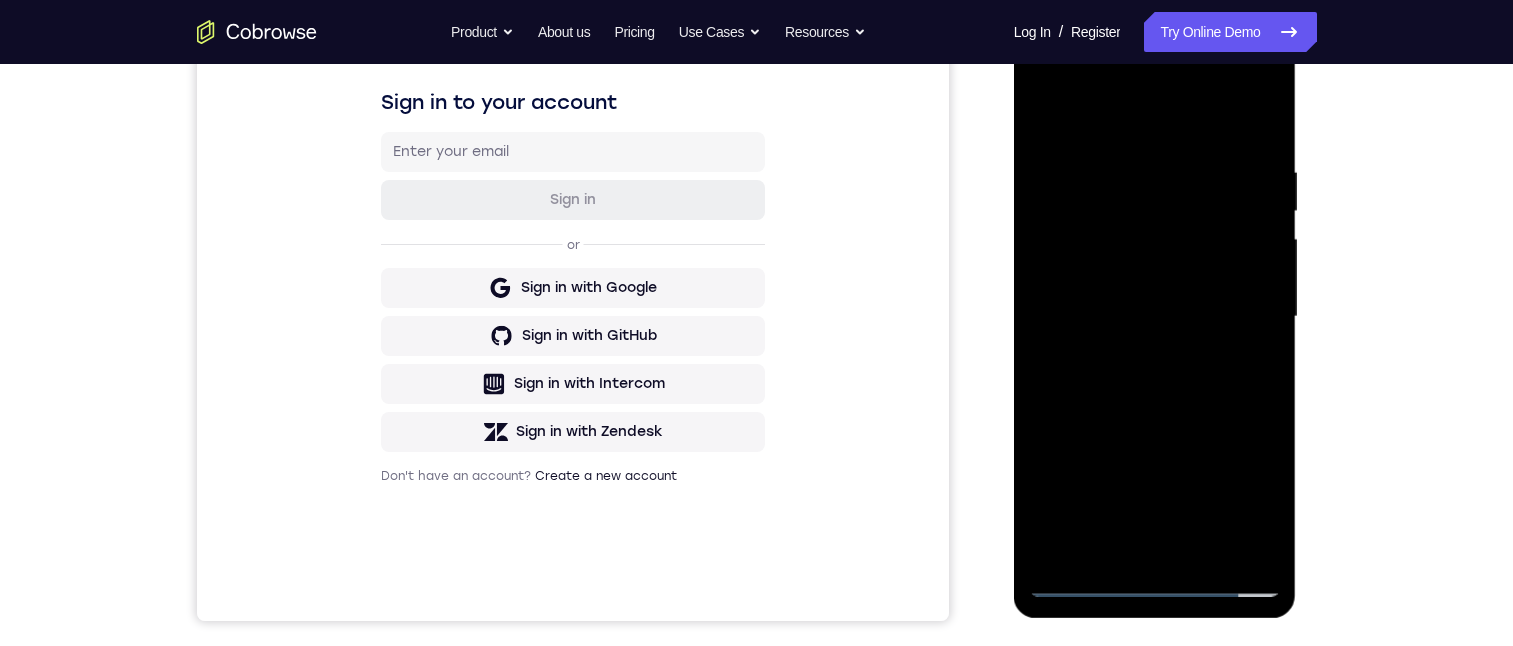 click at bounding box center (1155, 317) 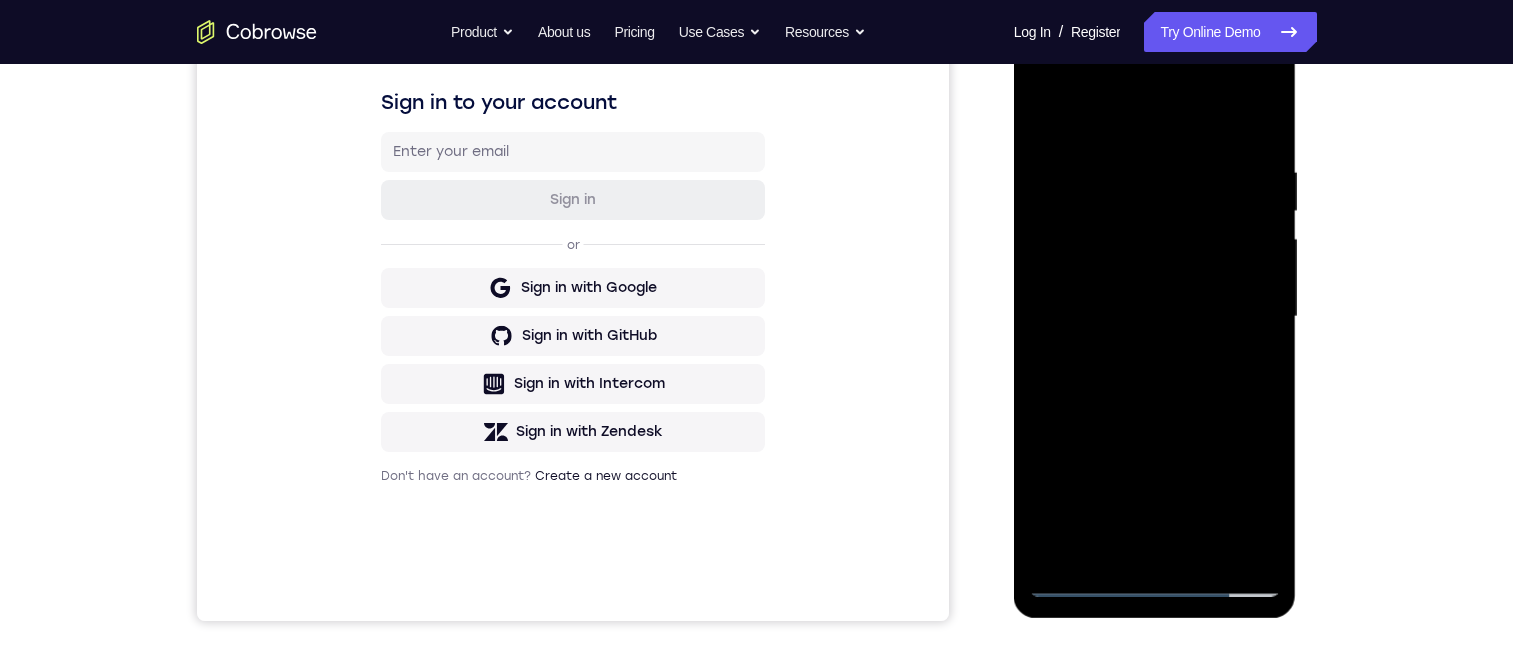 click at bounding box center (1155, 317) 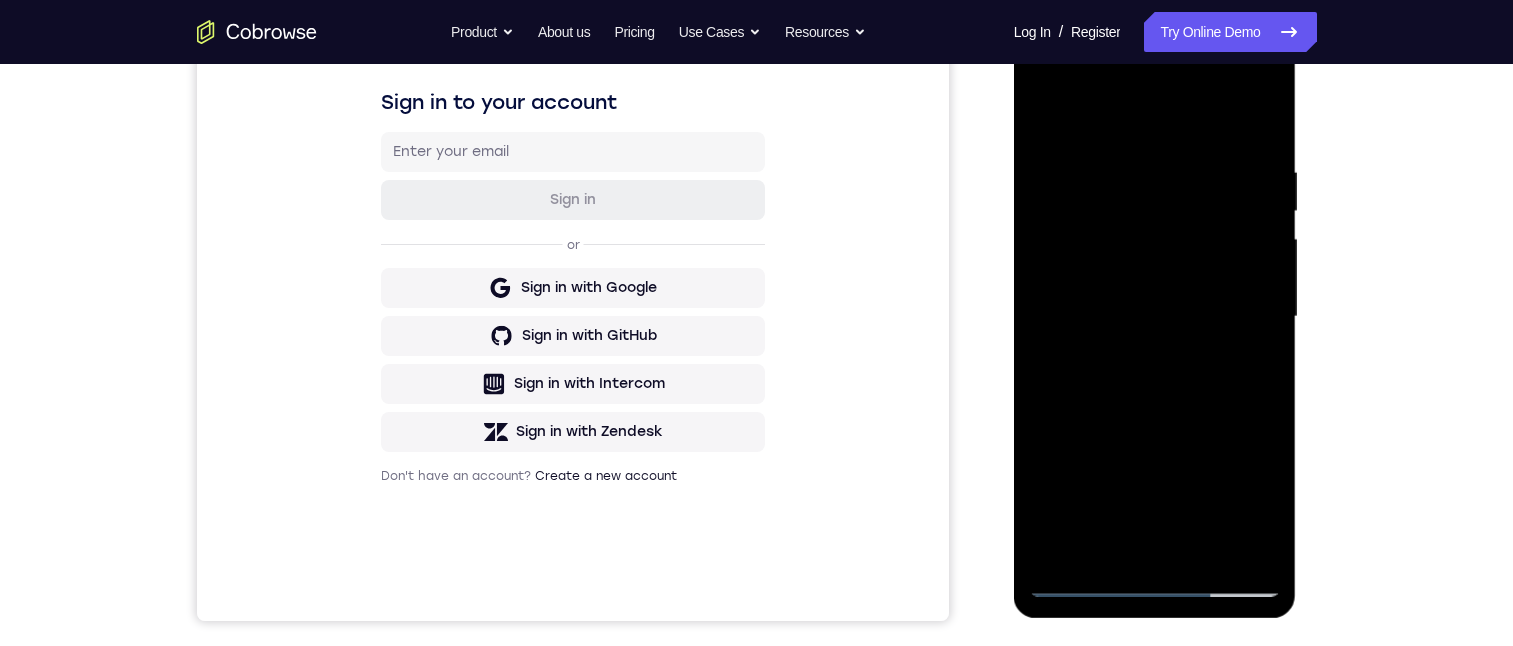 click at bounding box center [1155, 317] 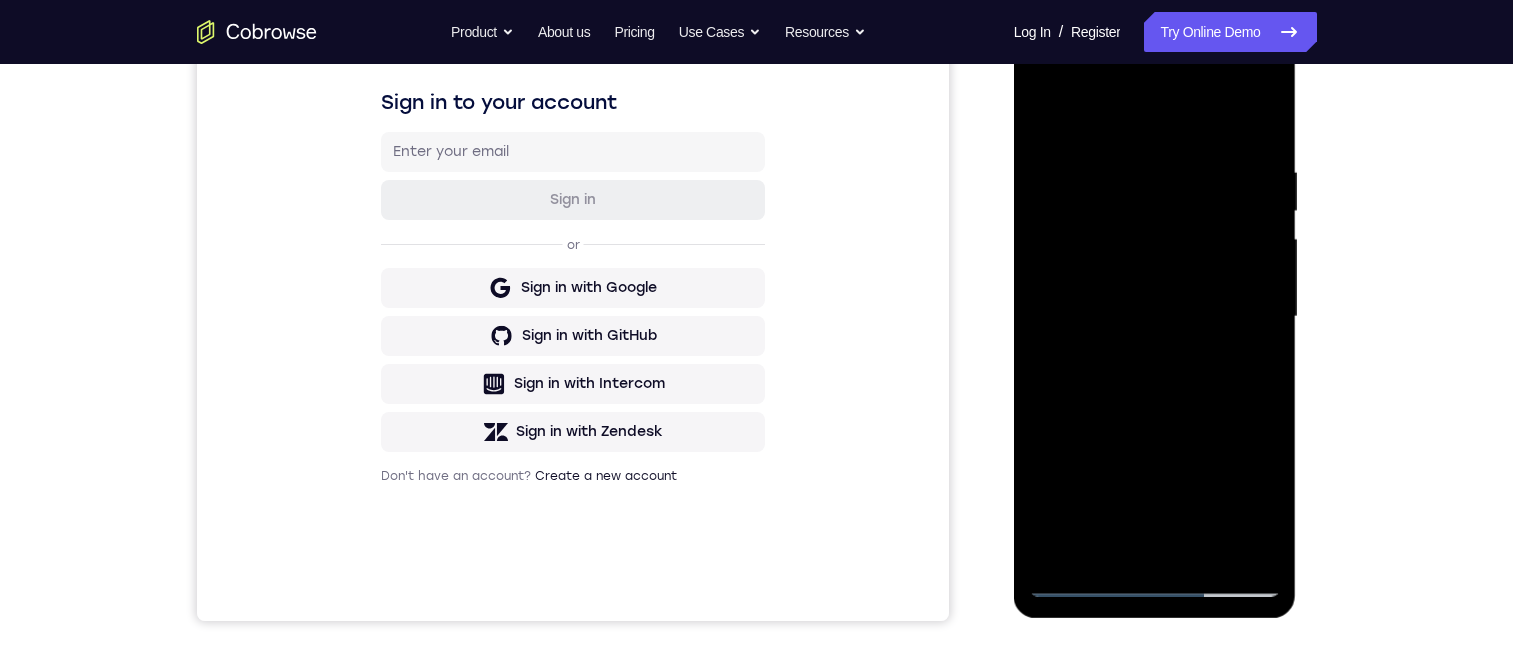 click at bounding box center [1155, 317] 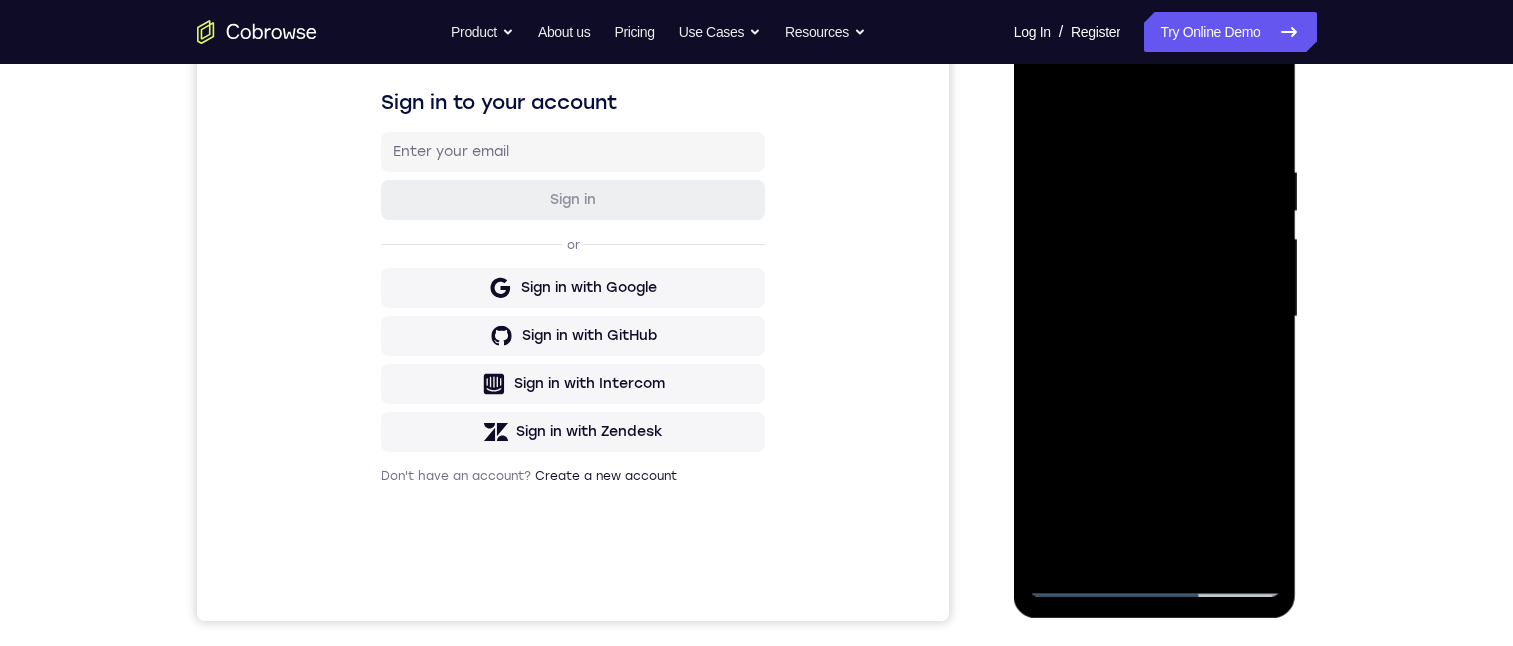 click at bounding box center [1155, 317] 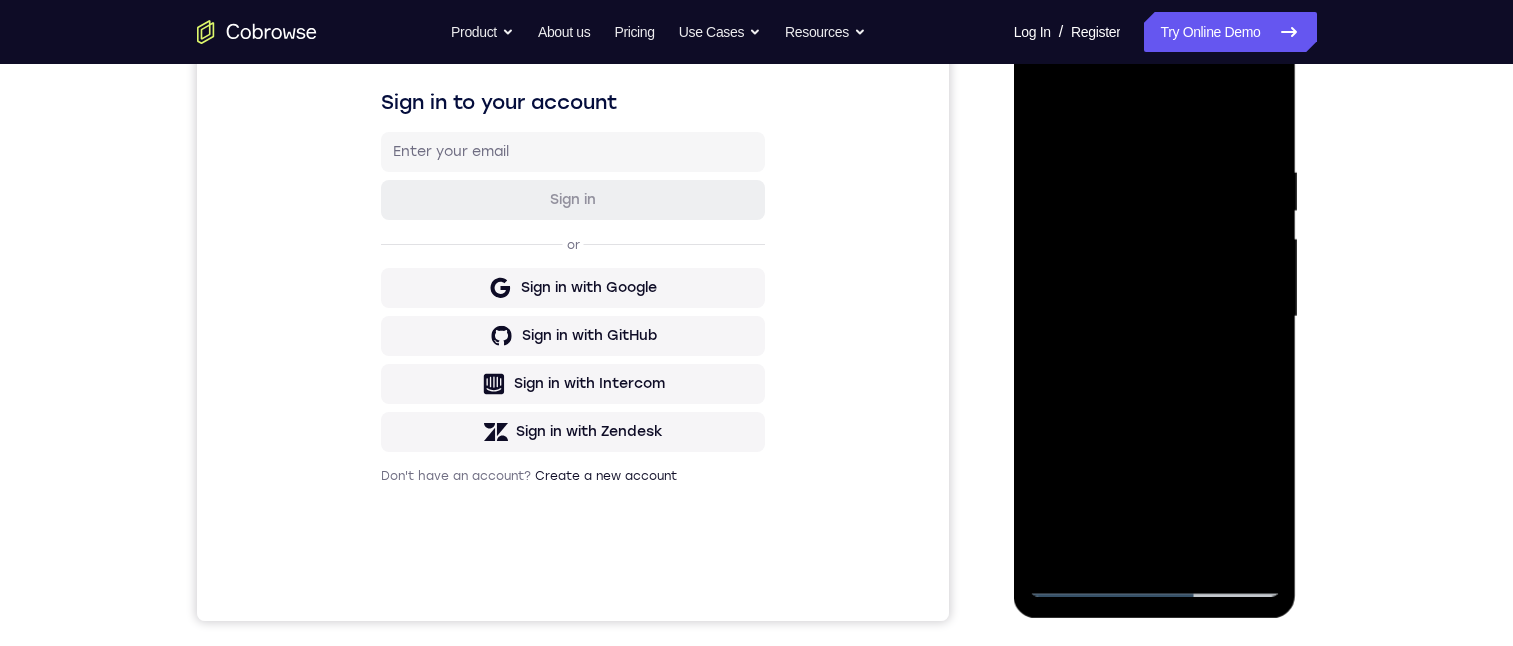 click at bounding box center (1155, 317) 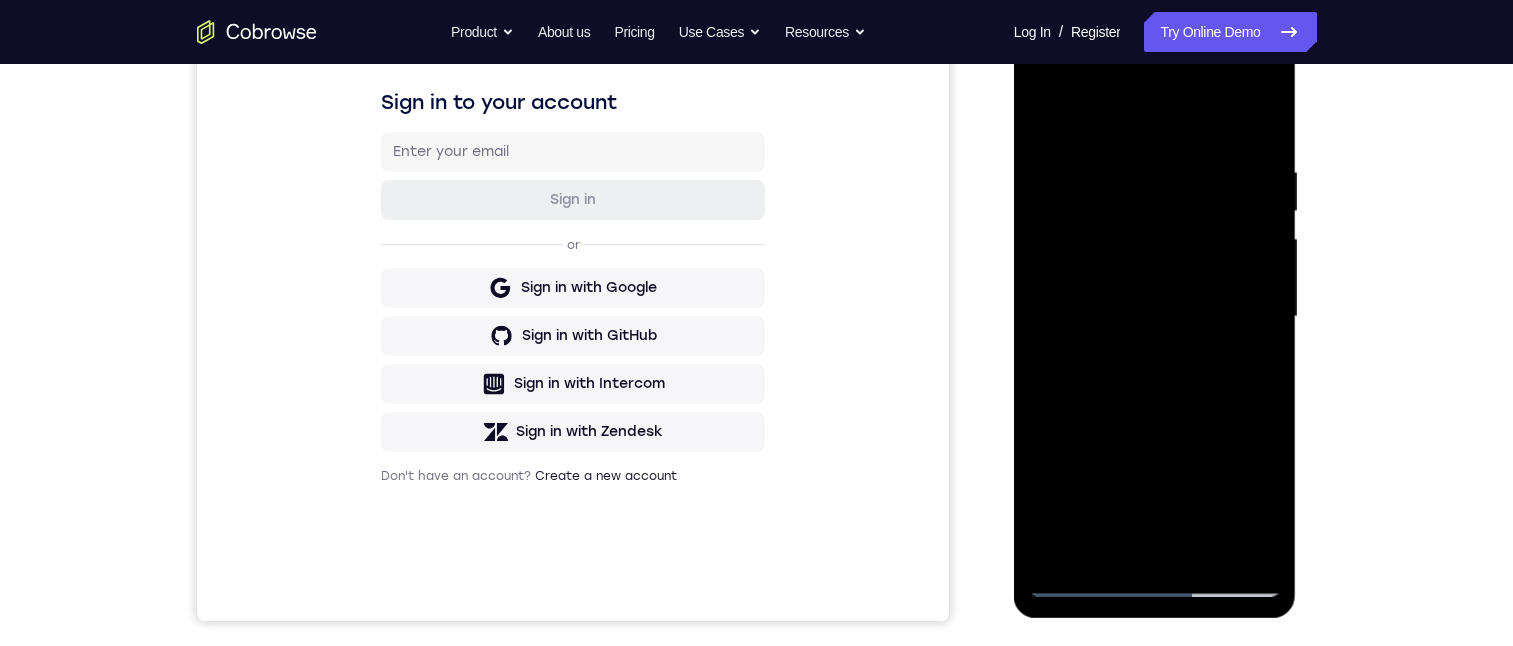 scroll, scrollTop: 333, scrollLeft: 0, axis: vertical 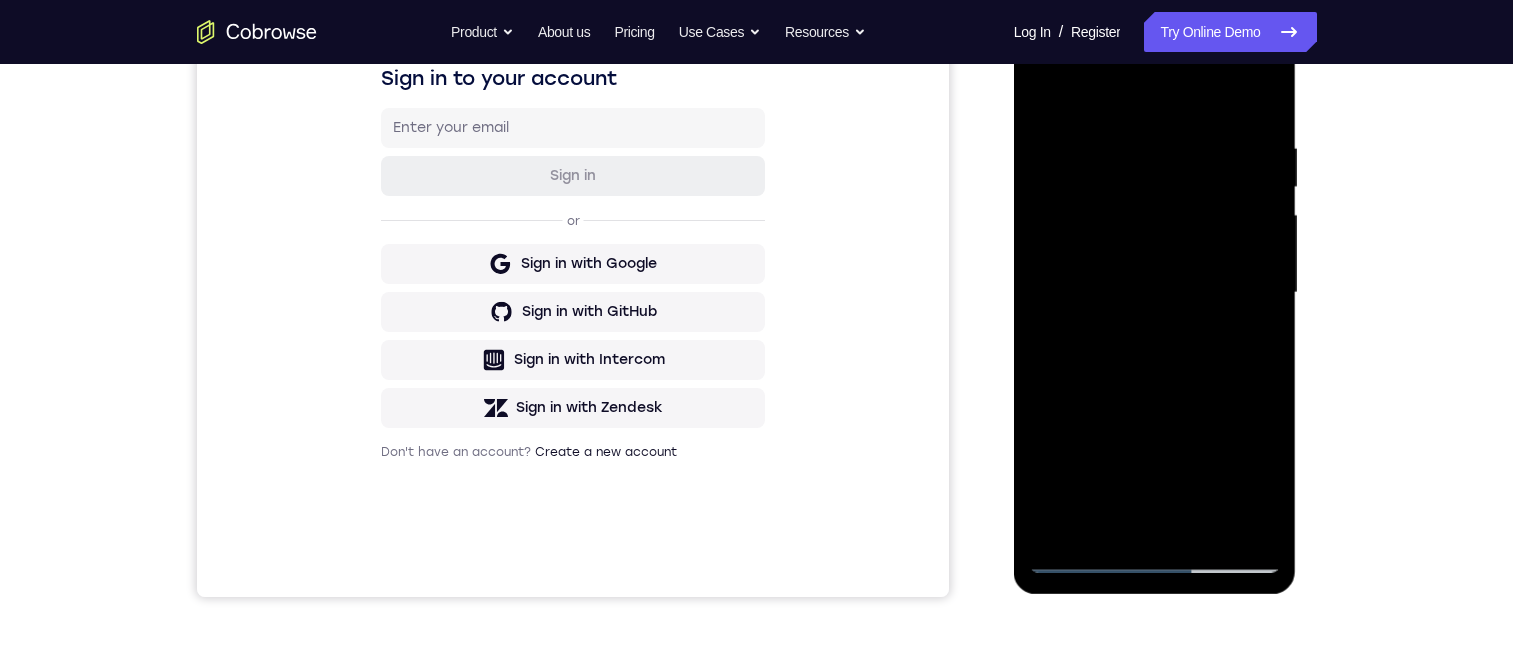 click at bounding box center [1155, 293] 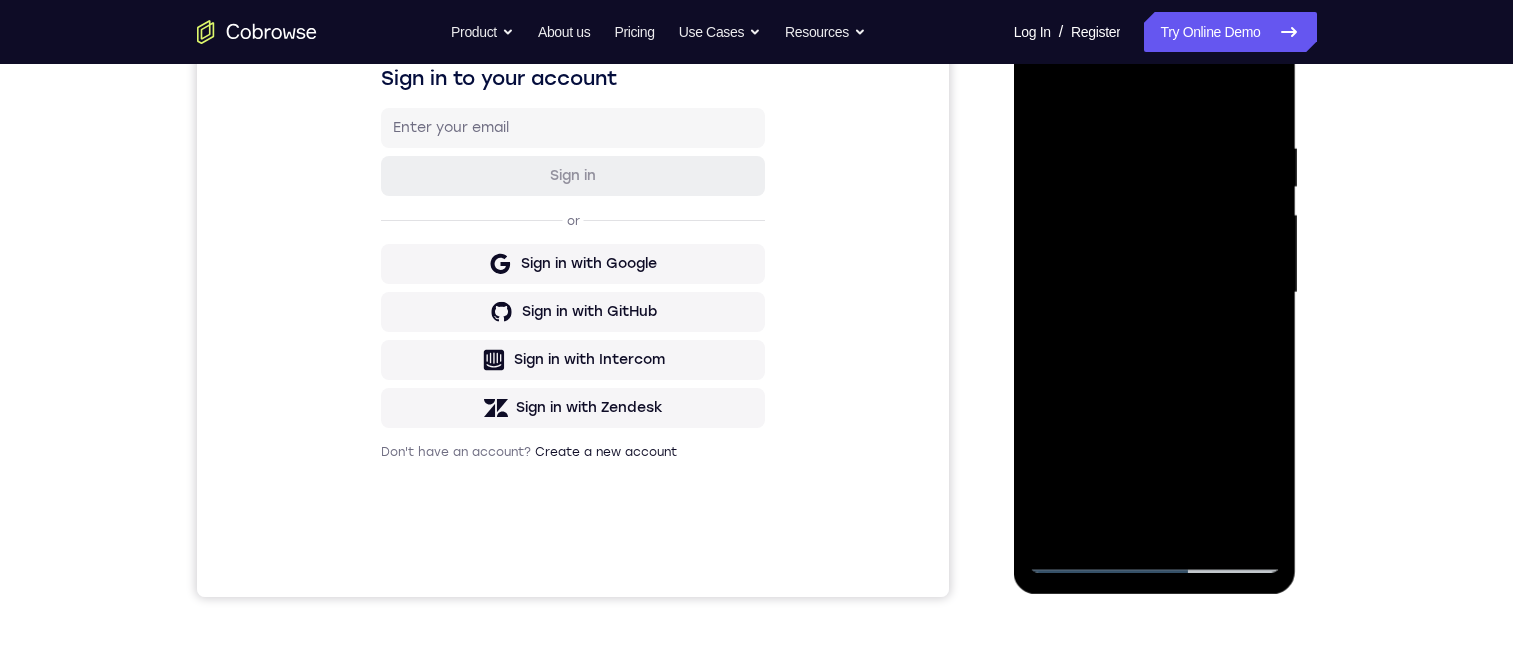 scroll, scrollTop: 380, scrollLeft: 0, axis: vertical 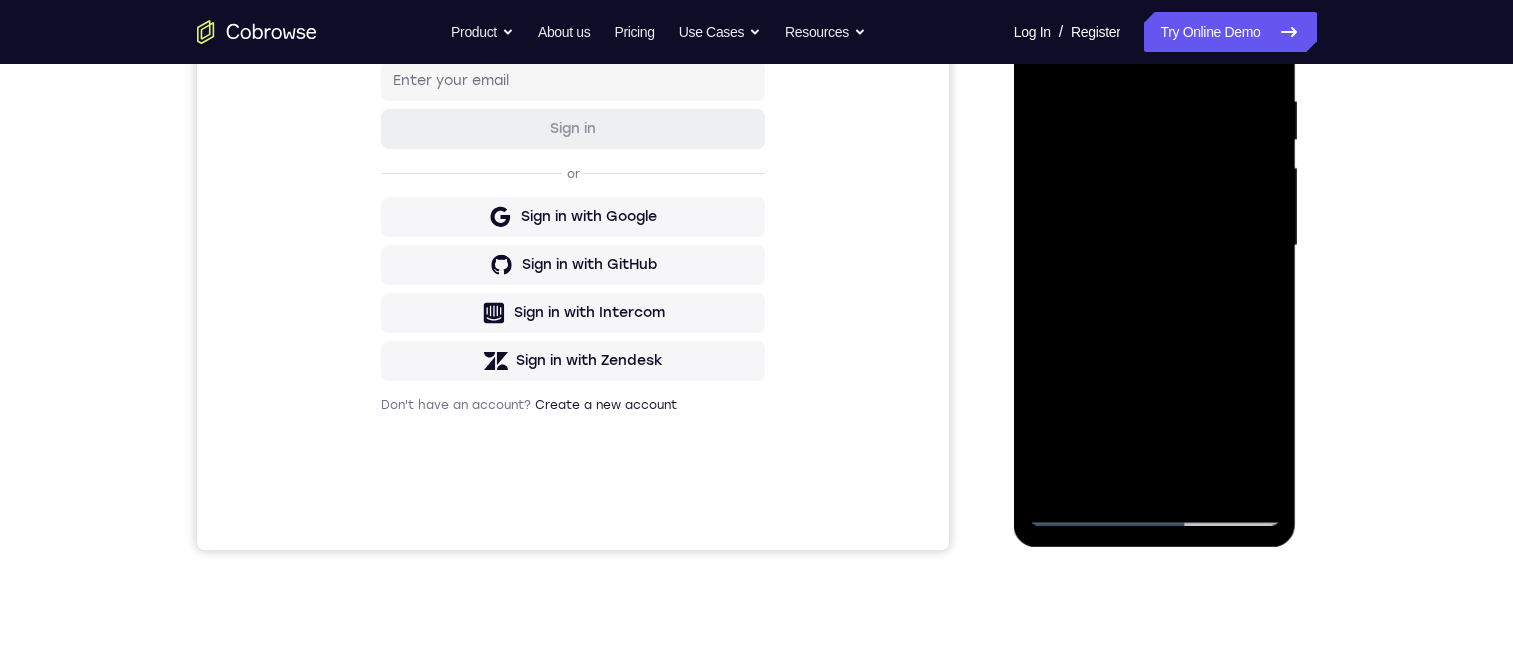 click at bounding box center (1155, 246) 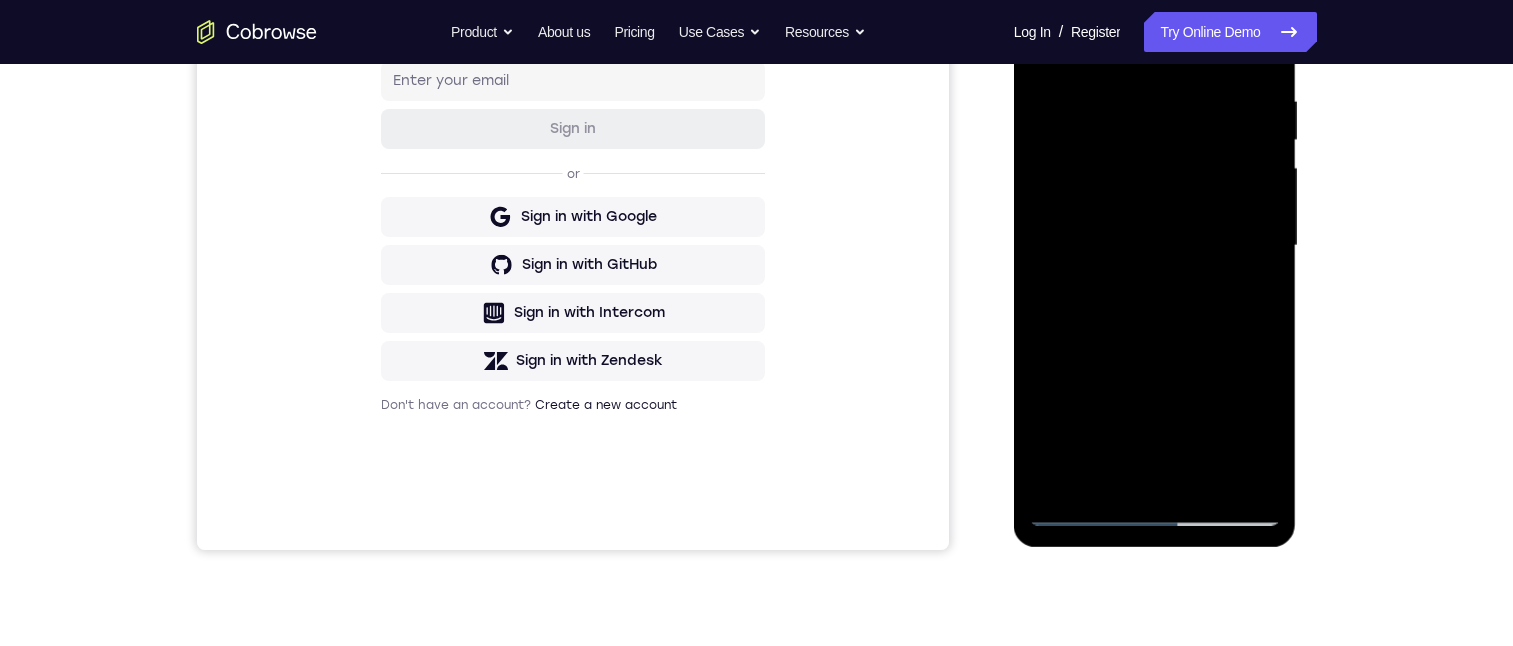 click at bounding box center [1155, 246] 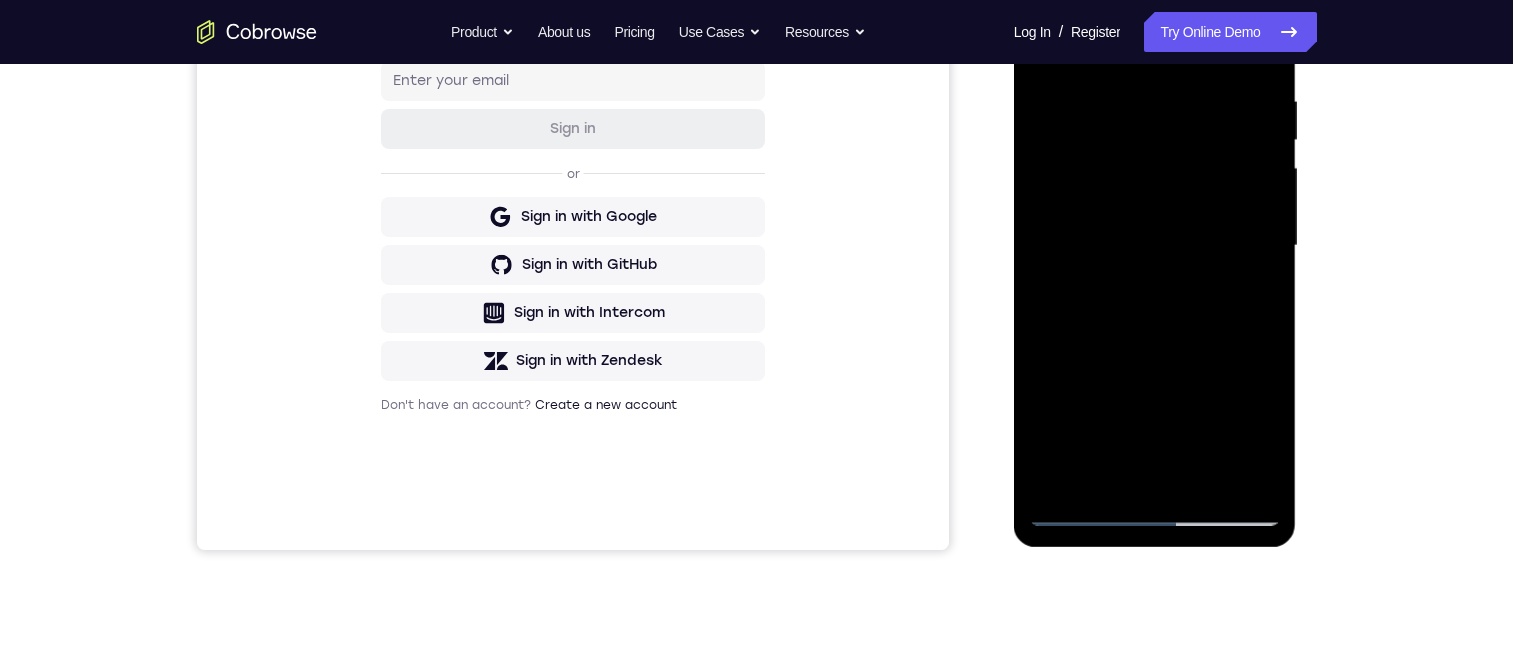 click at bounding box center [1155, 246] 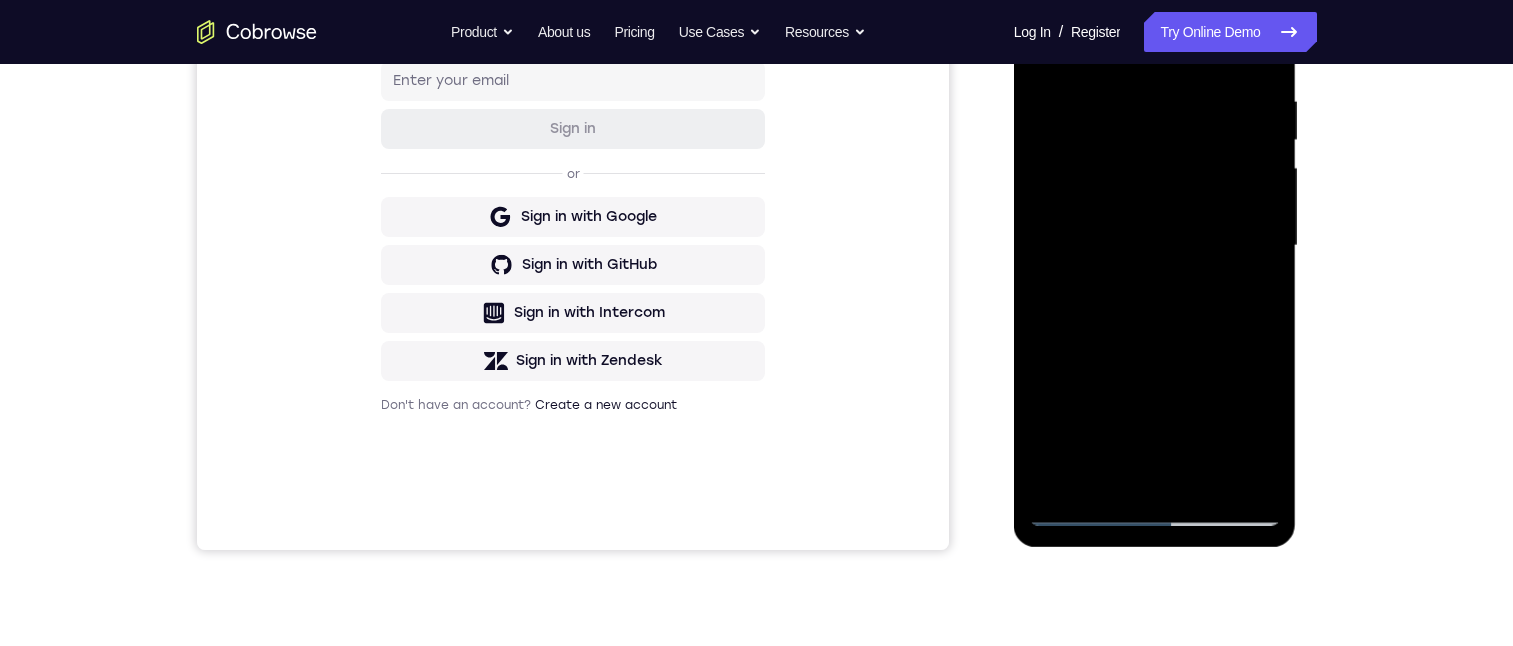 click at bounding box center [1155, 246] 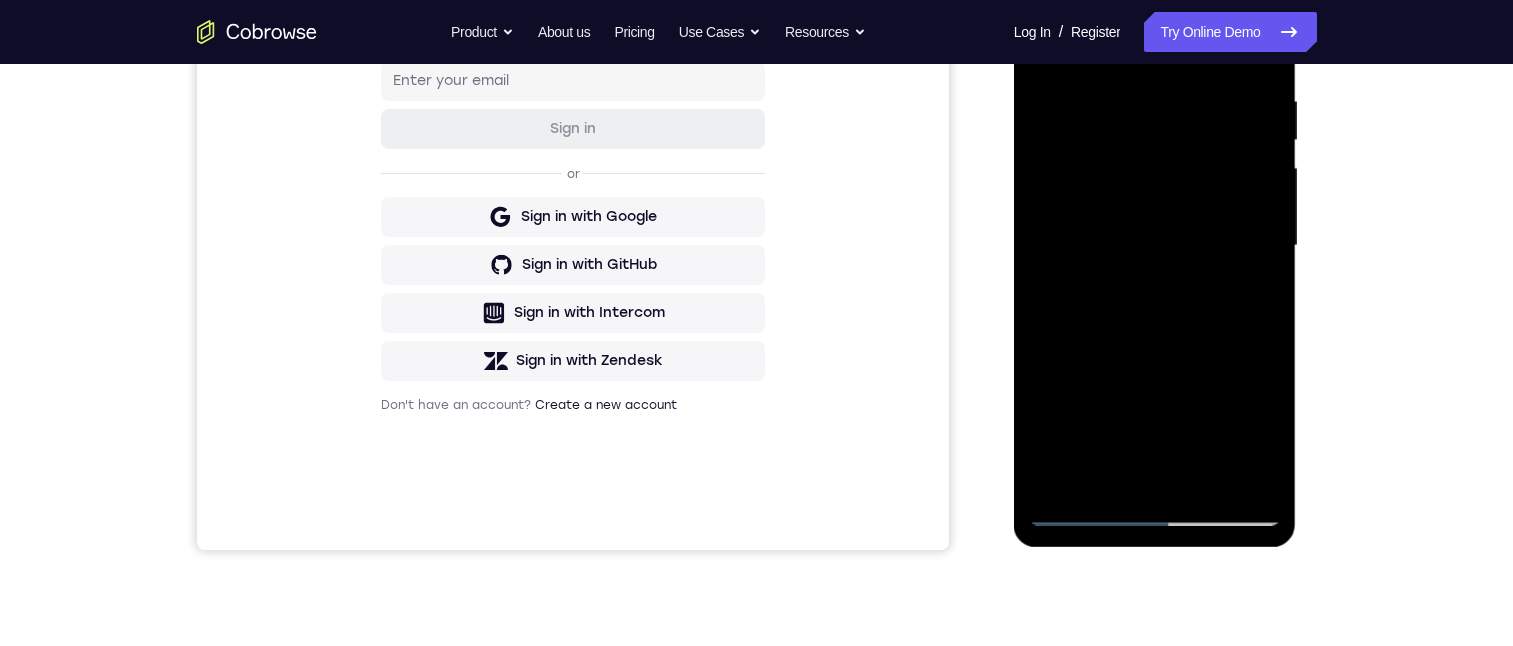 click at bounding box center (1155, 246) 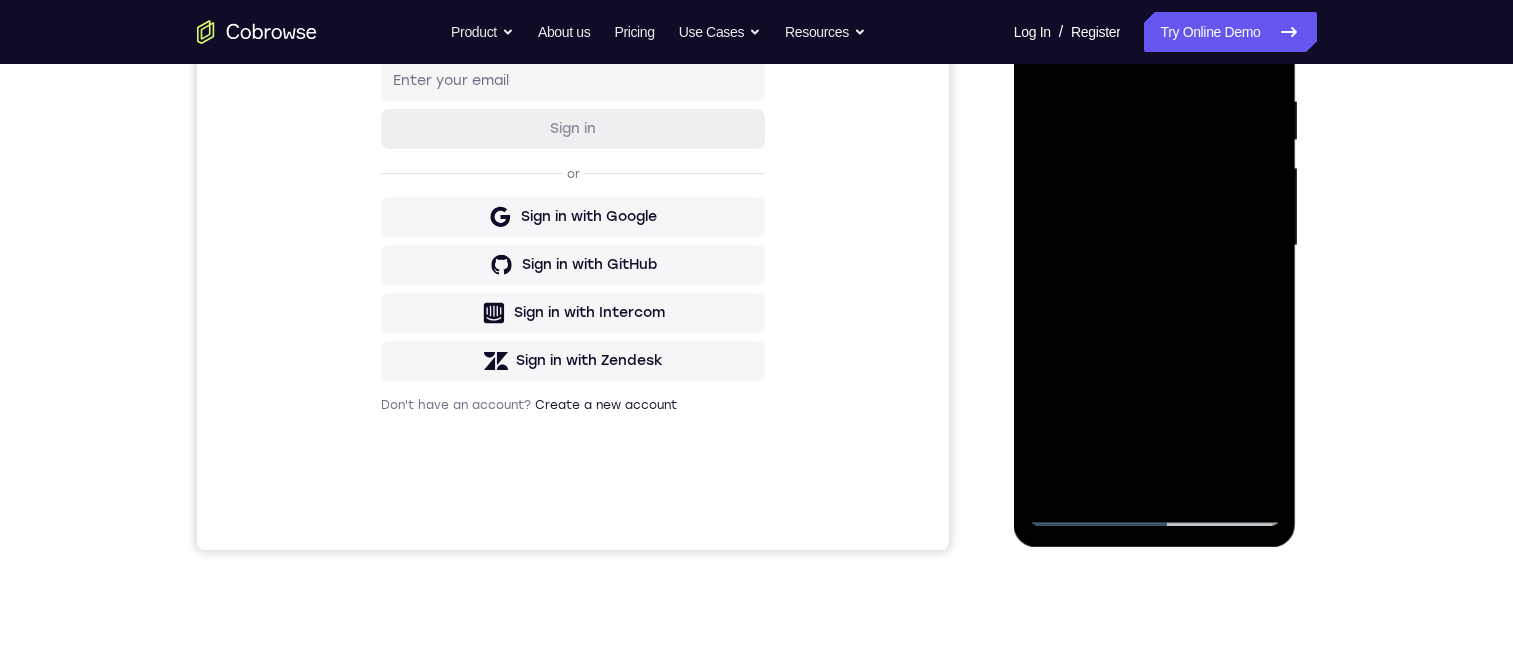 click at bounding box center (1155, 246) 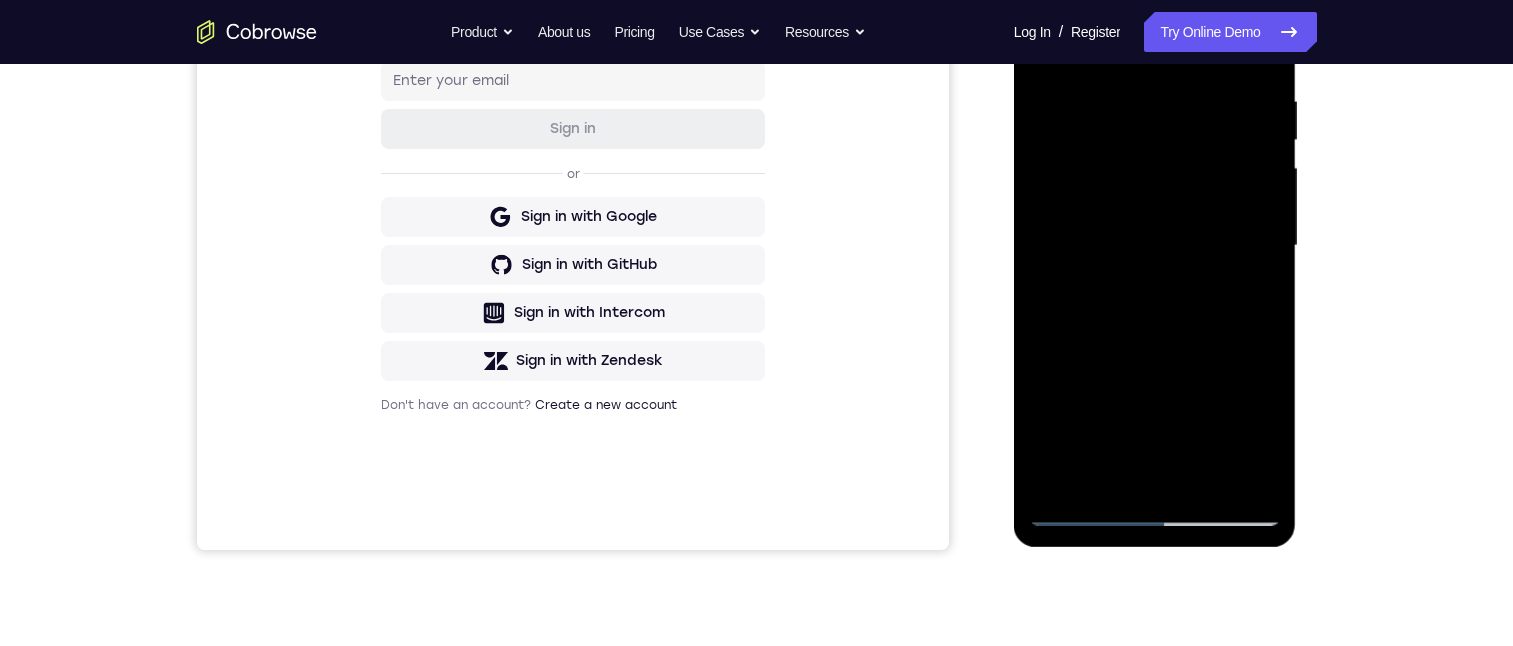 click at bounding box center (1155, 246) 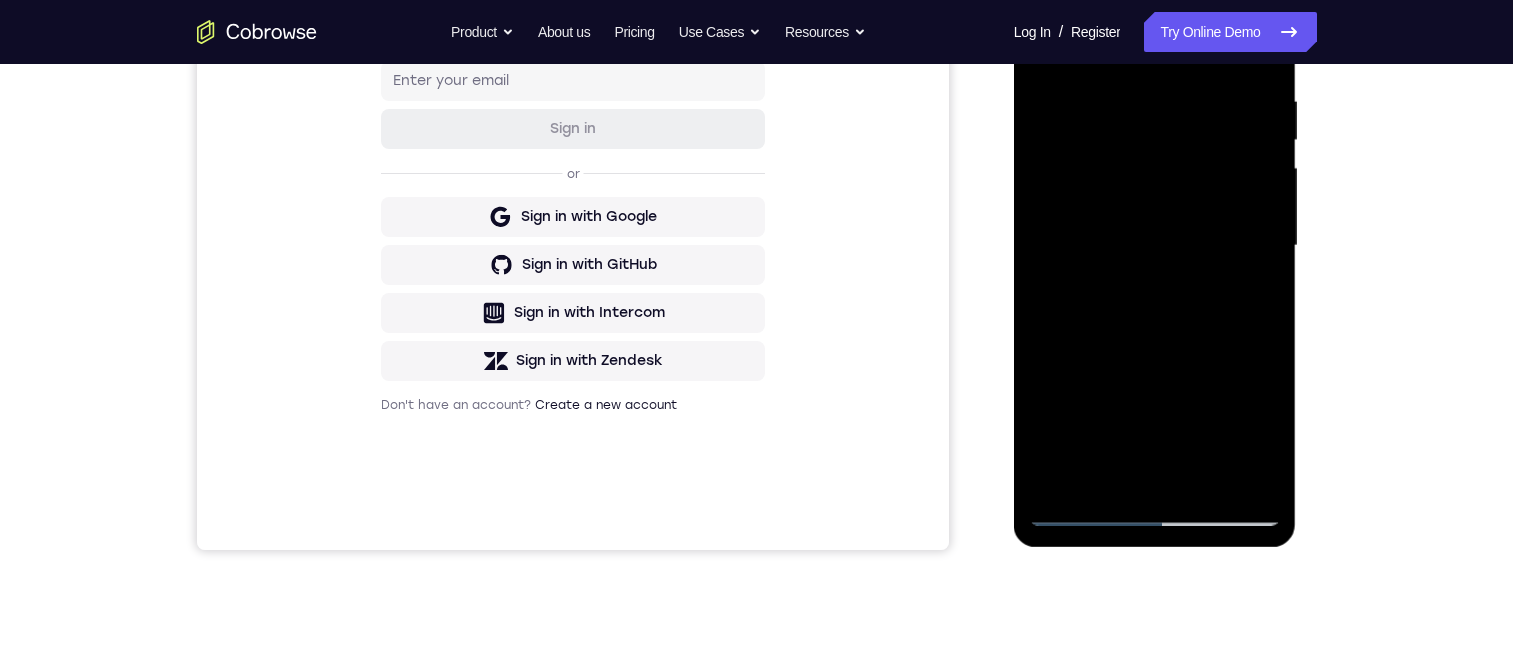 scroll, scrollTop: 374, scrollLeft: 0, axis: vertical 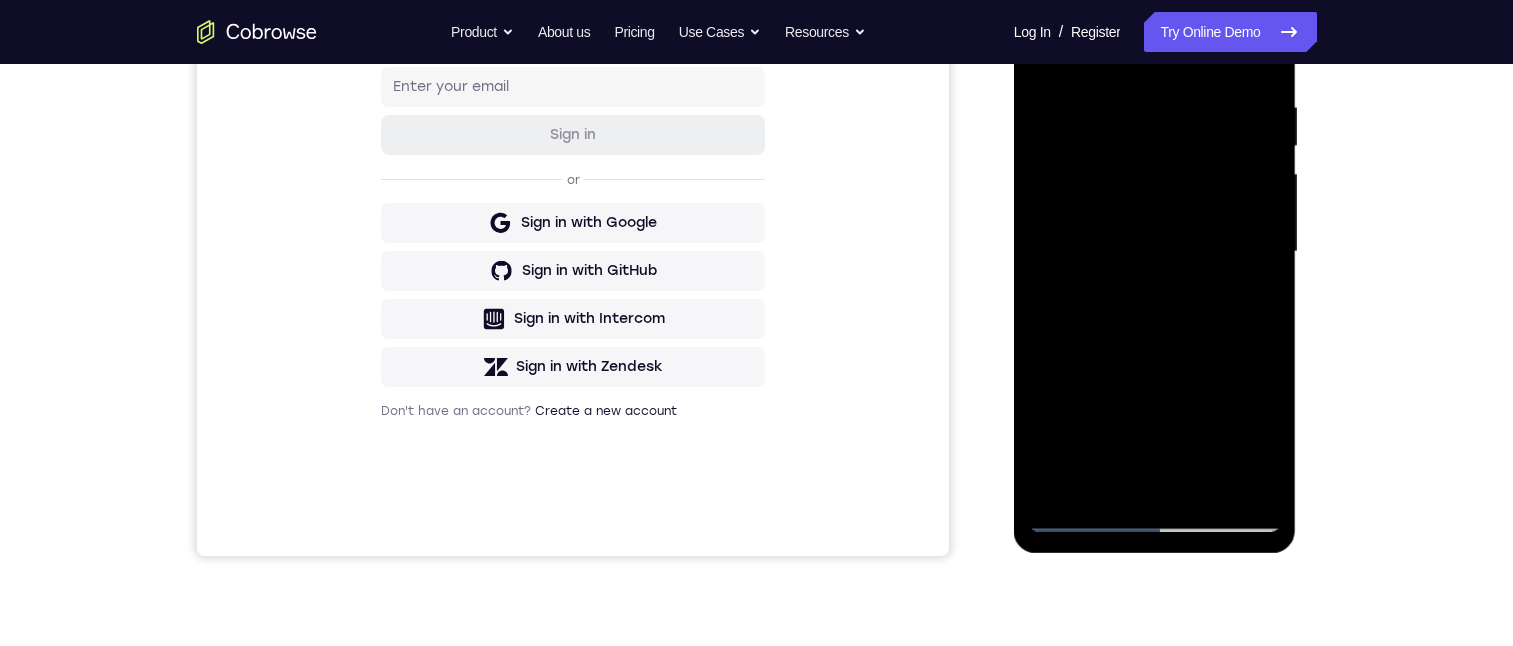 drag, startPoint x: 1168, startPoint y: 344, endPoint x: 1187, endPoint y: 220, distance: 125.4472 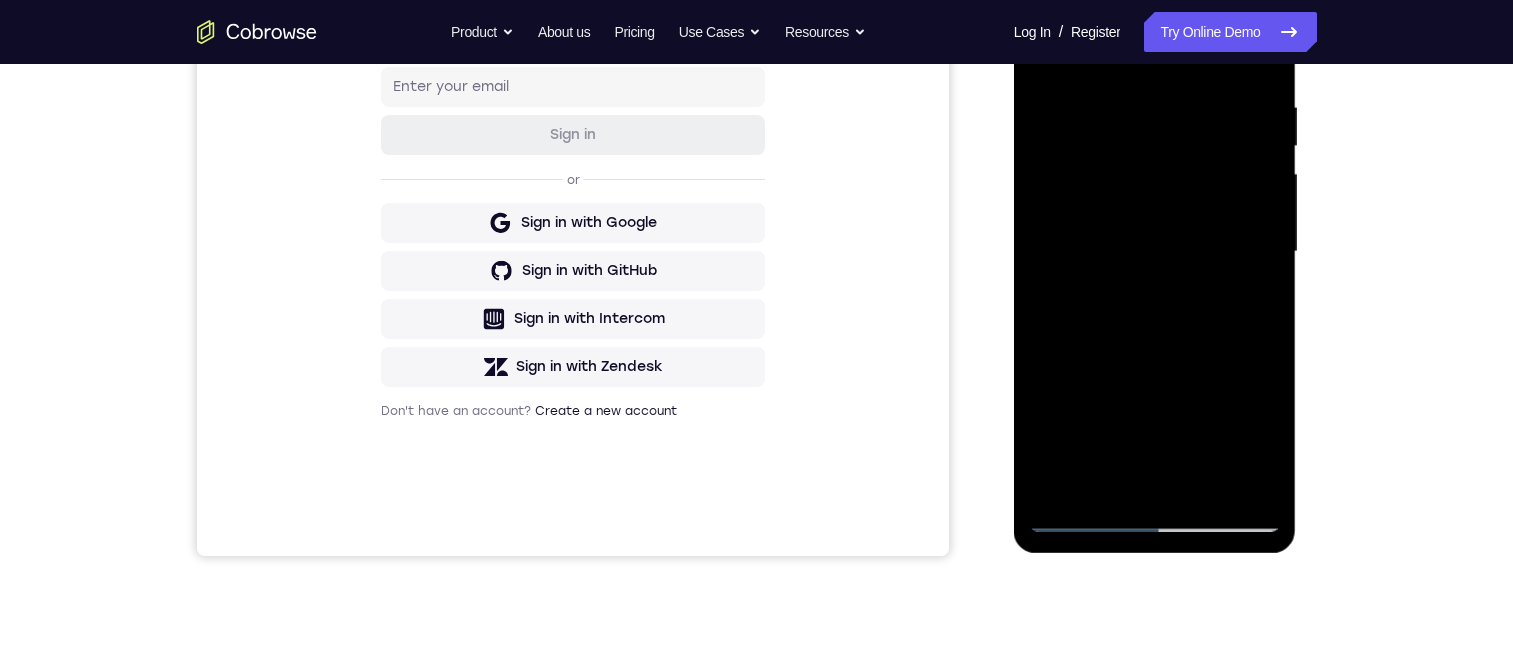 drag, startPoint x: 1163, startPoint y: 393, endPoint x: 1172, endPoint y: 289, distance: 104.388695 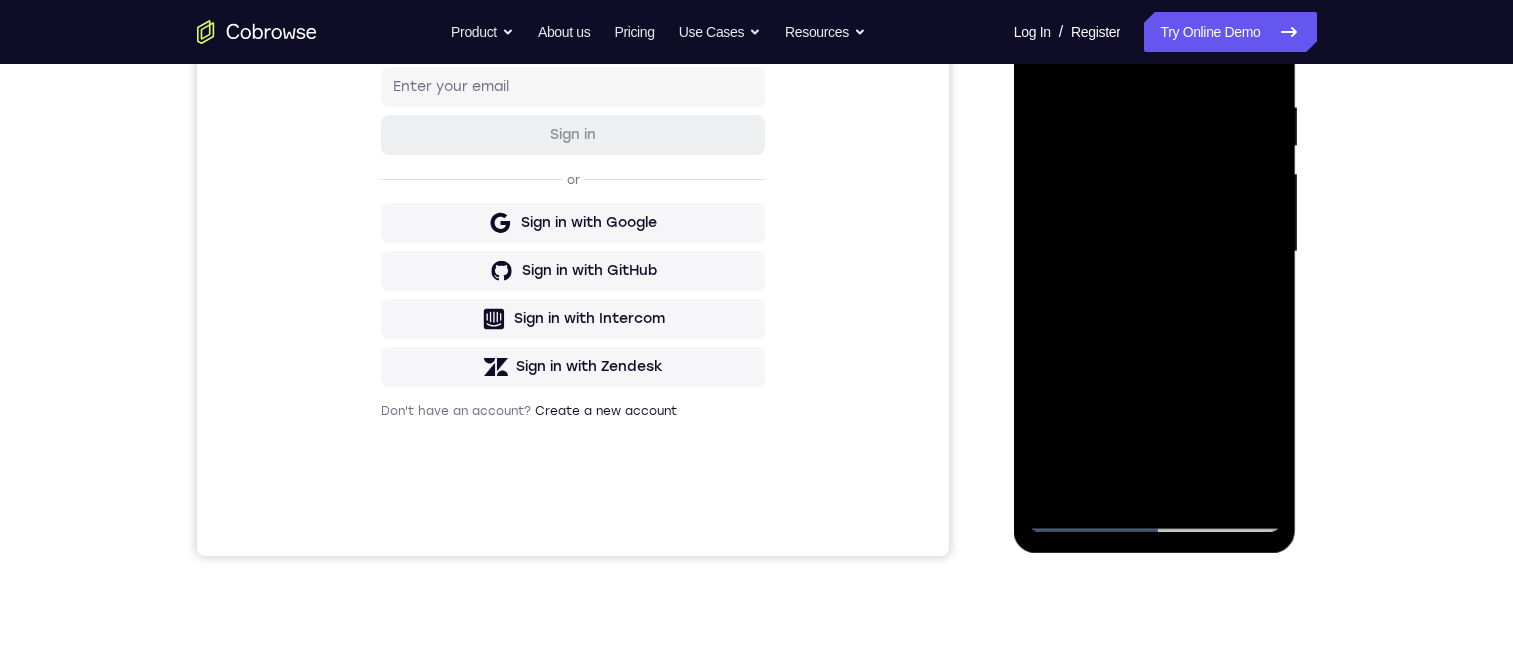 click at bounding box center (1155, 252) 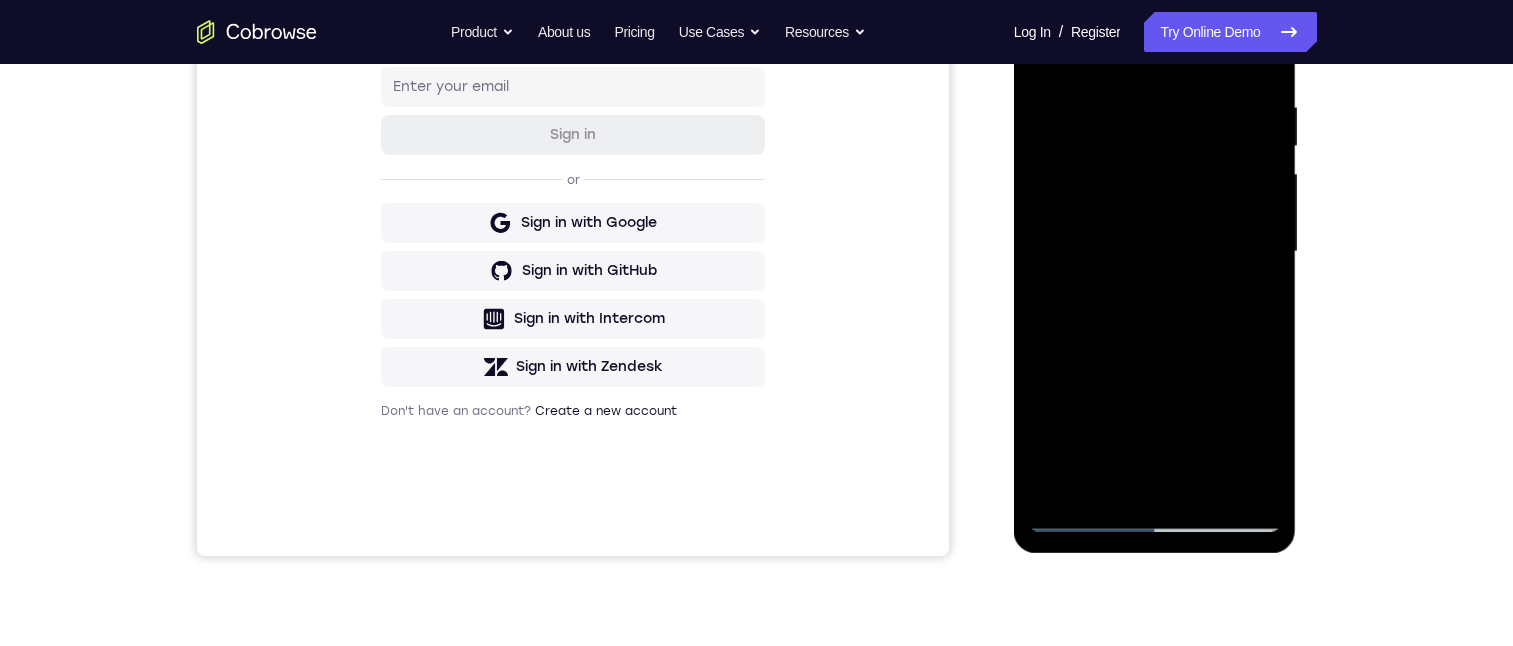 drag, startPoint x: 1213, startPoint y: 246, endPoint x: 1195, endPoint y: 414, distance: 168.96153 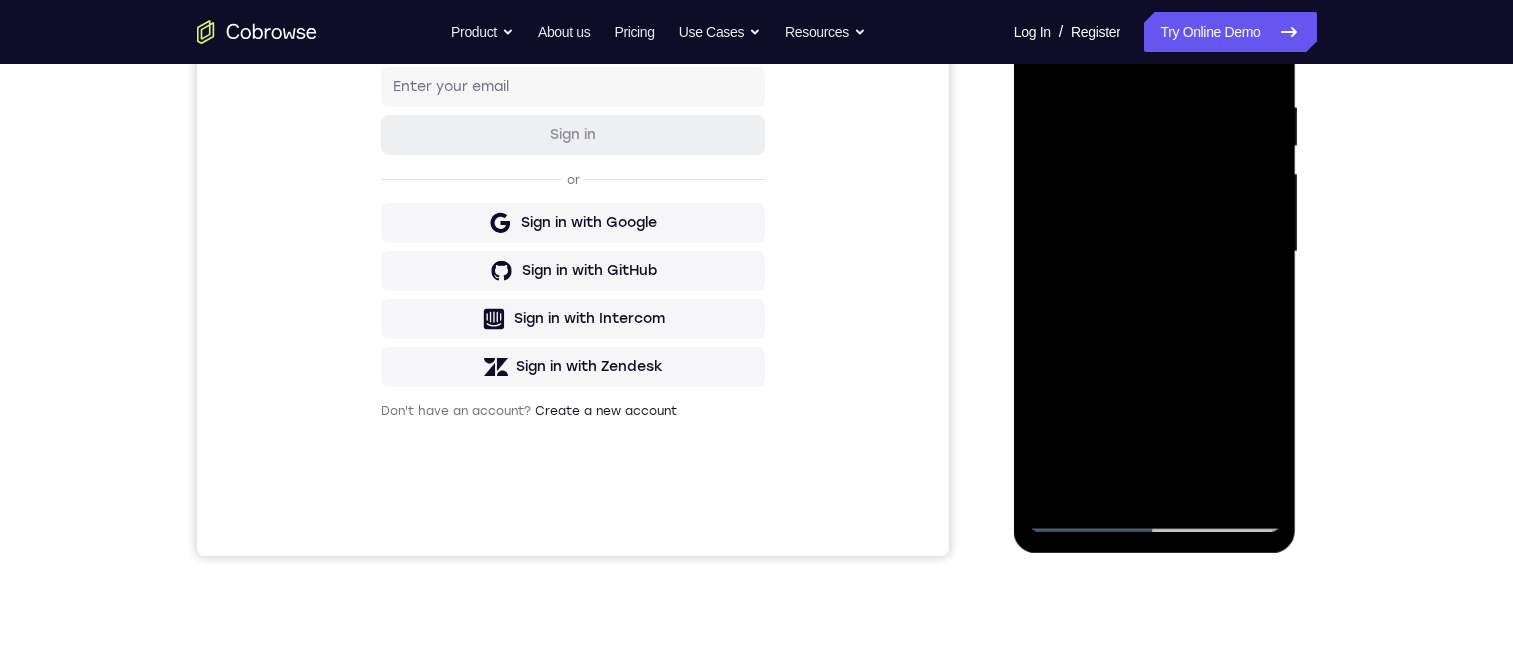 scroll, scrollTop: 365, scrollLeft: 0, axis: vertical 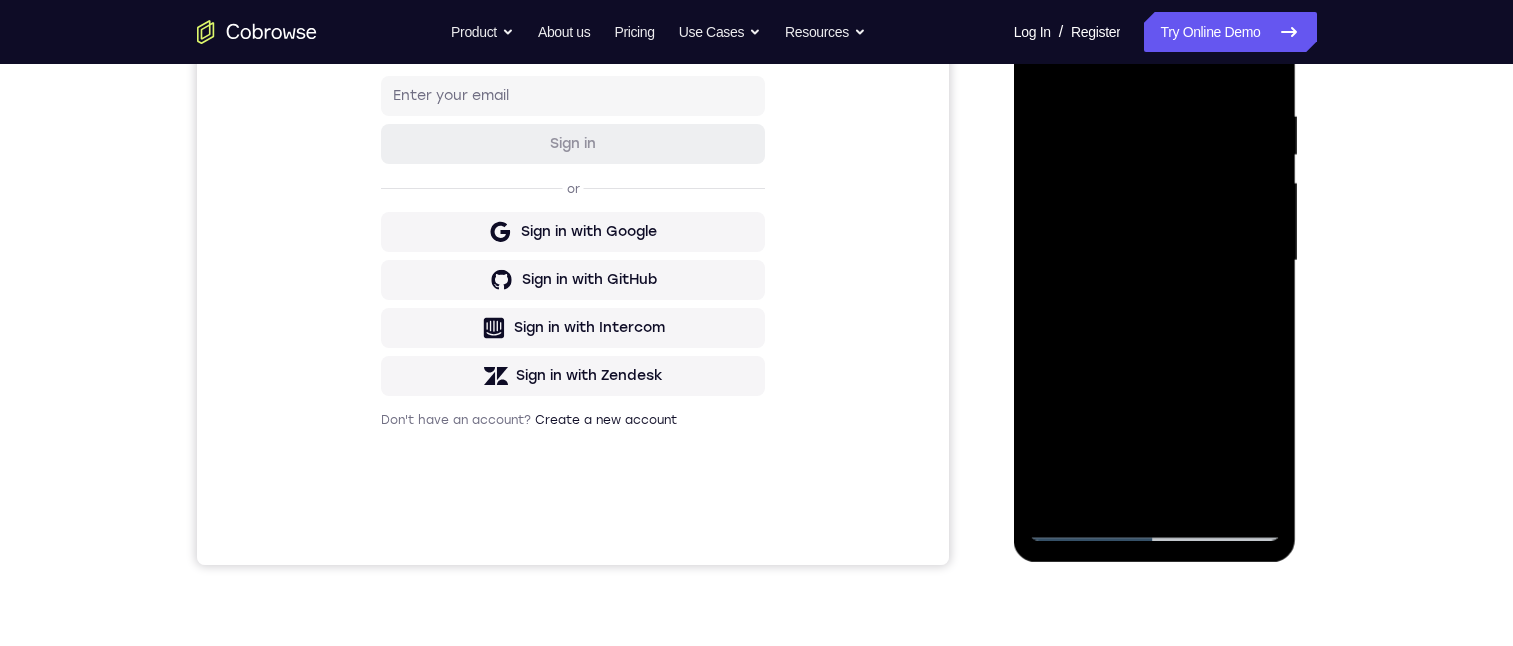 drag, startPoint x: 1248, startPoint y: 271, endPoint x: 1231, endPoint y: 433, distance: 162.88953 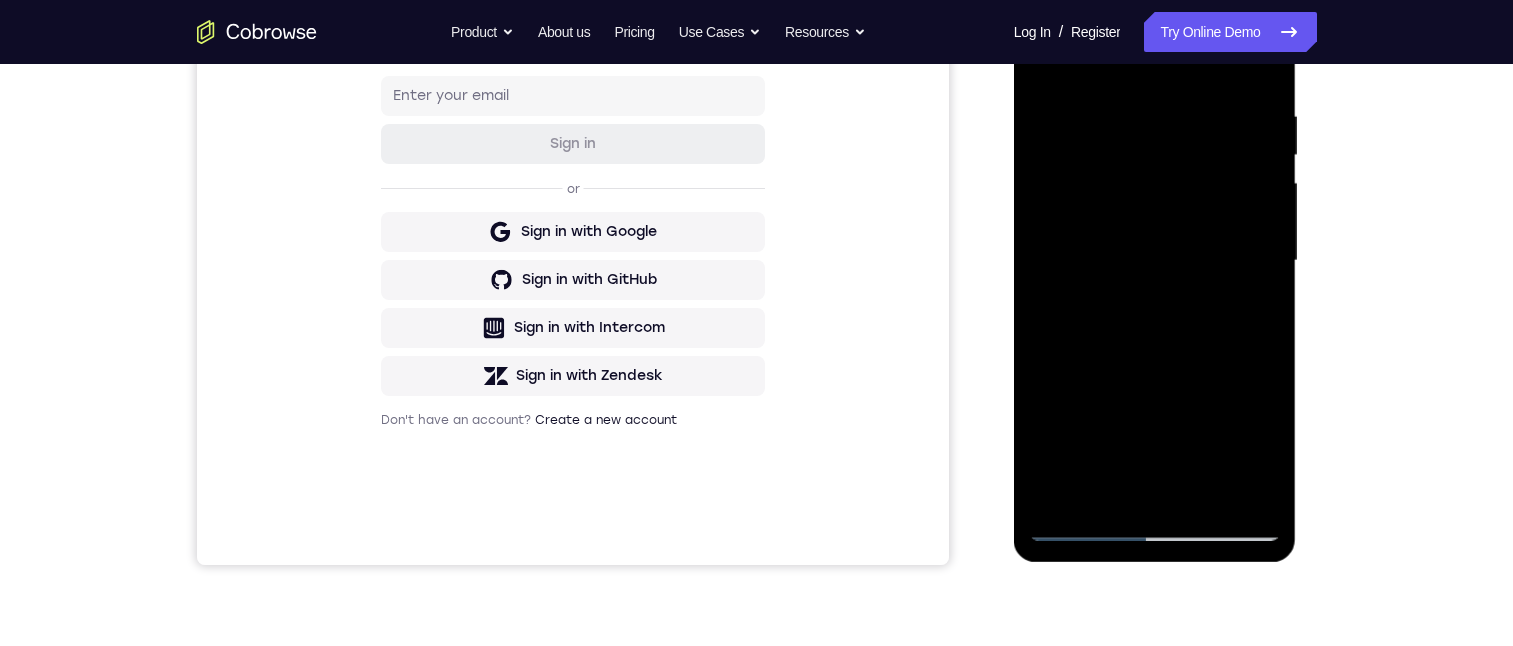 drag, startPoint x: 1228, startPoint y: 329, endPoint x: 1238, endPoint y: 182, distance: 147.33974 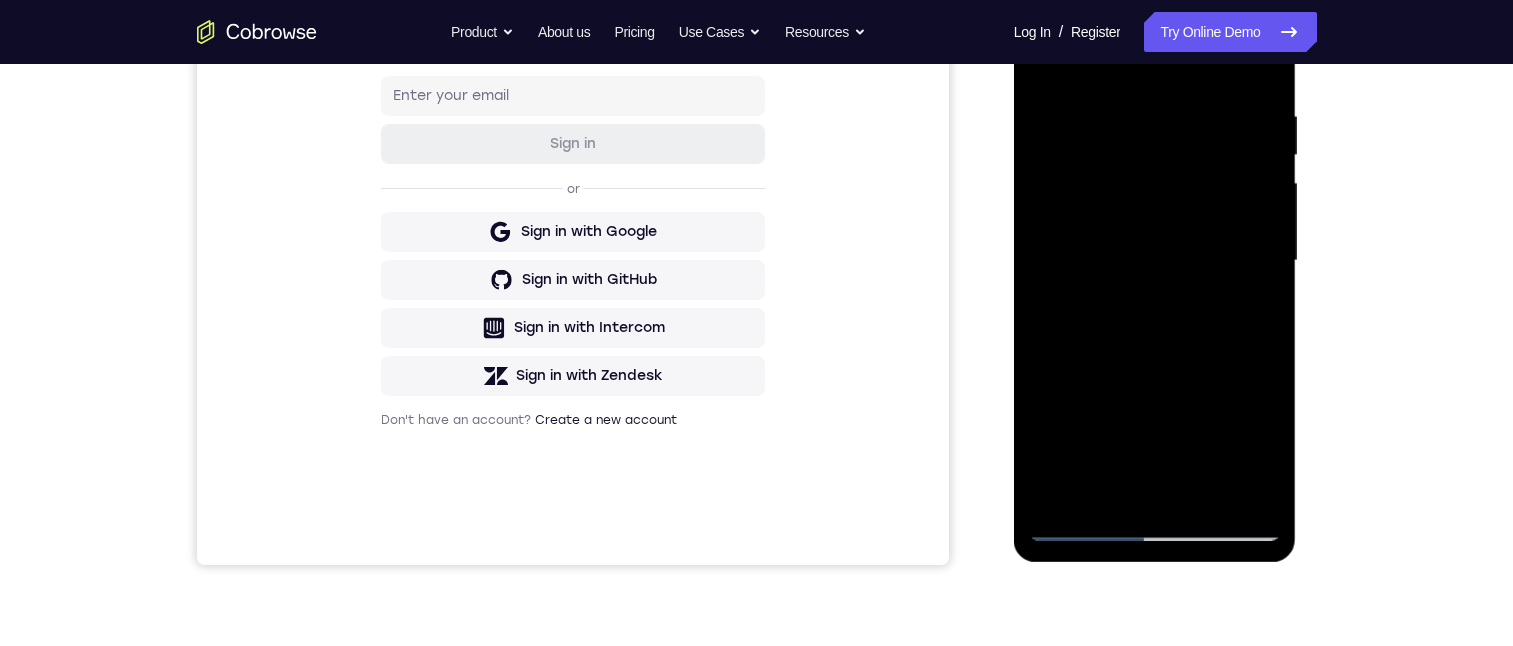 click at bounding box center (1155, 261) 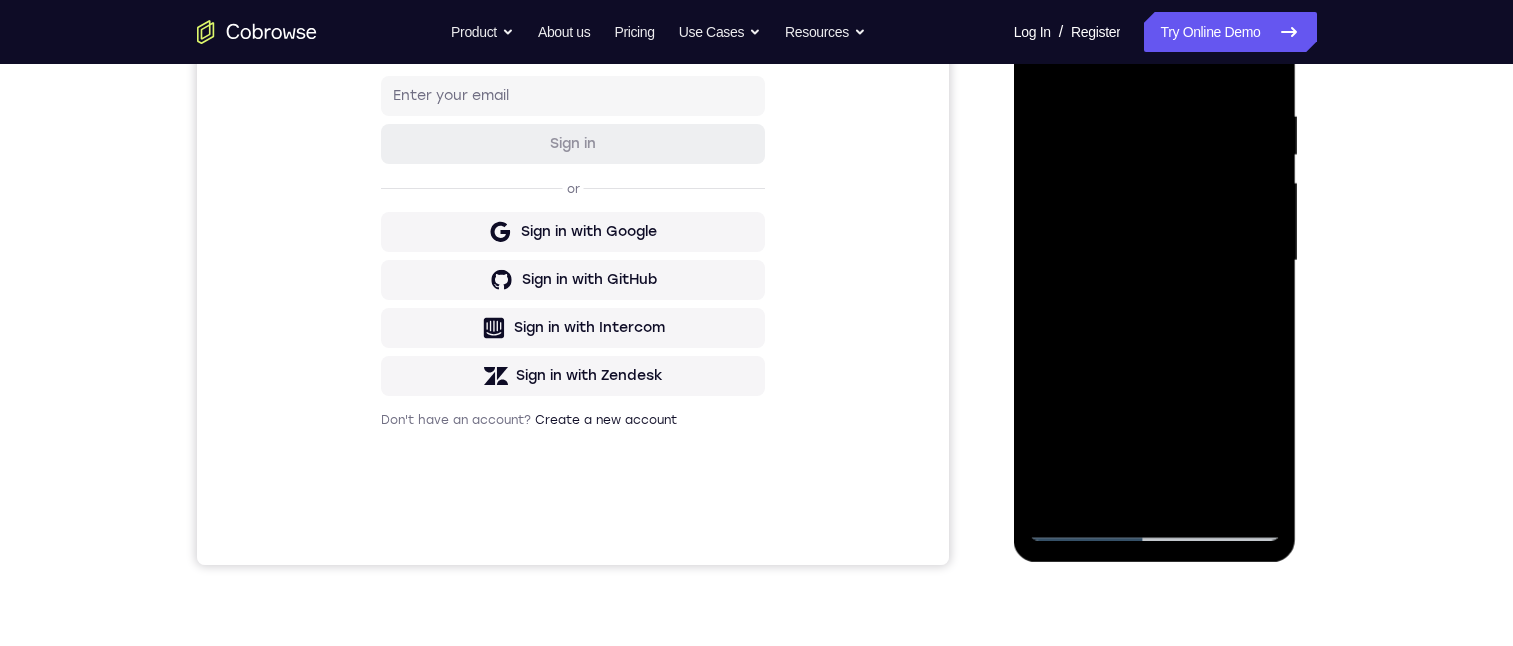 click at bounding box center [1155, 261] 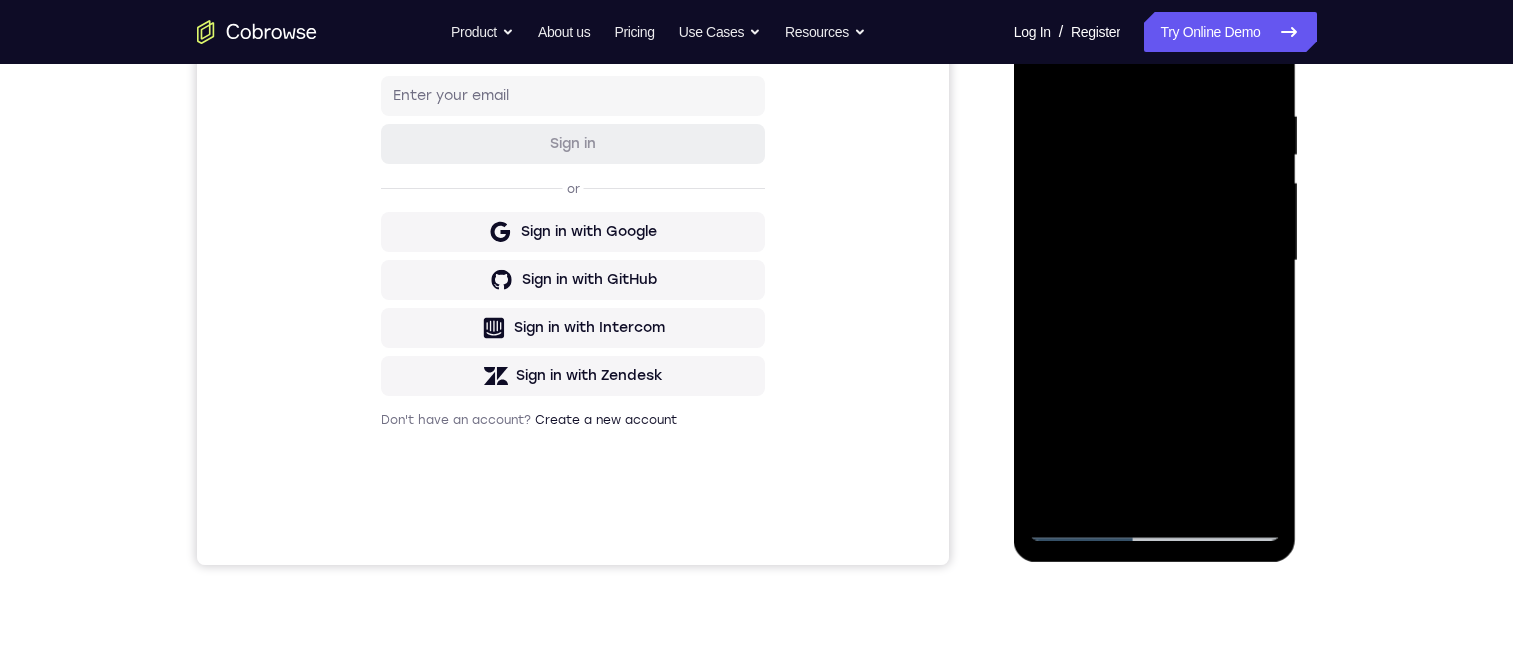 click at bounding box center [1155, 261] 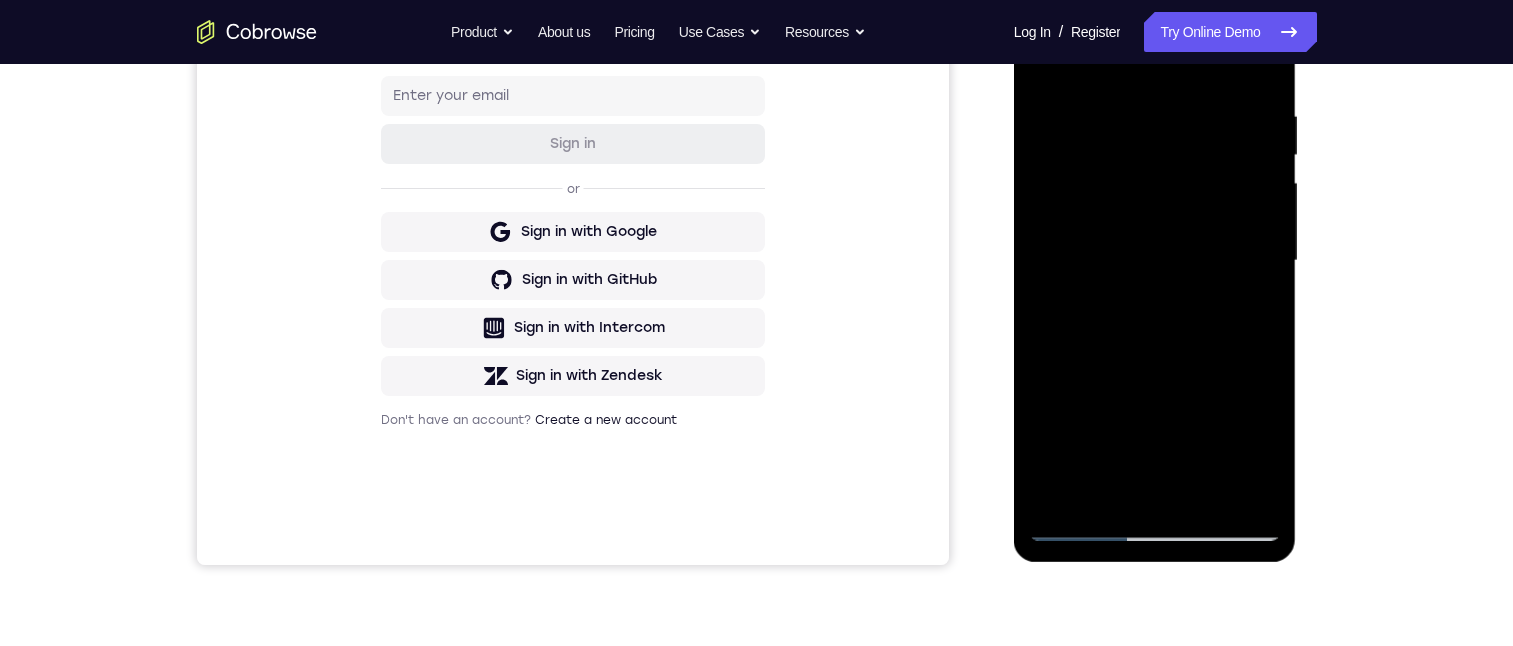 click at bounding box center [1155, 261] 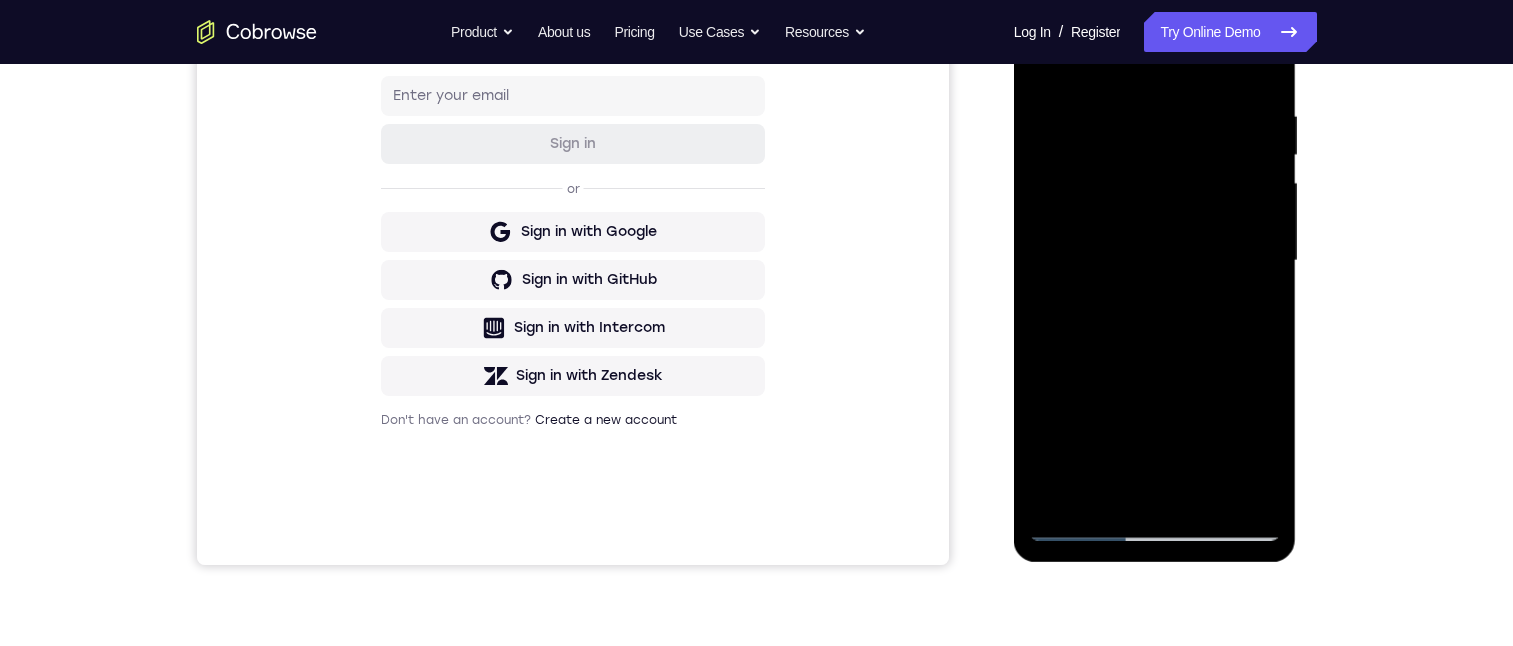 click at bounding box center [1155, 261] 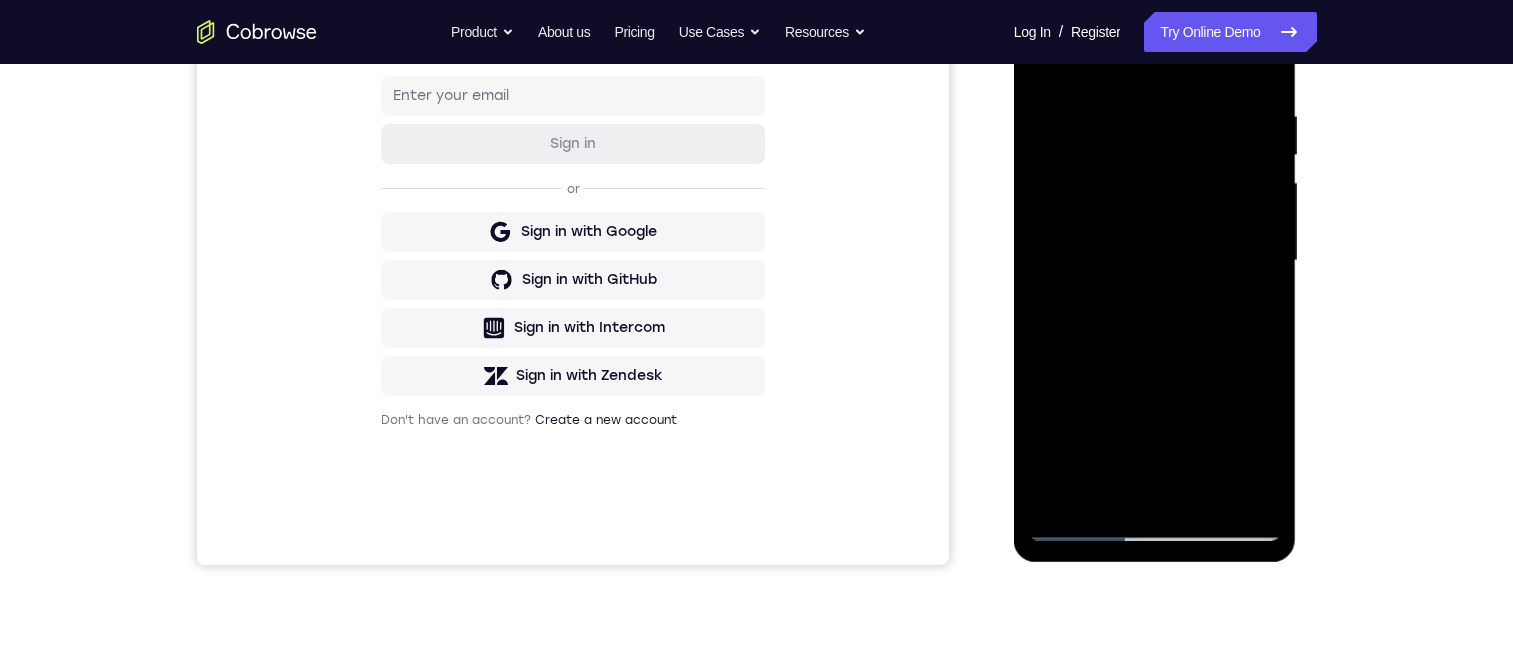 click at bounding box center (1155, 261) 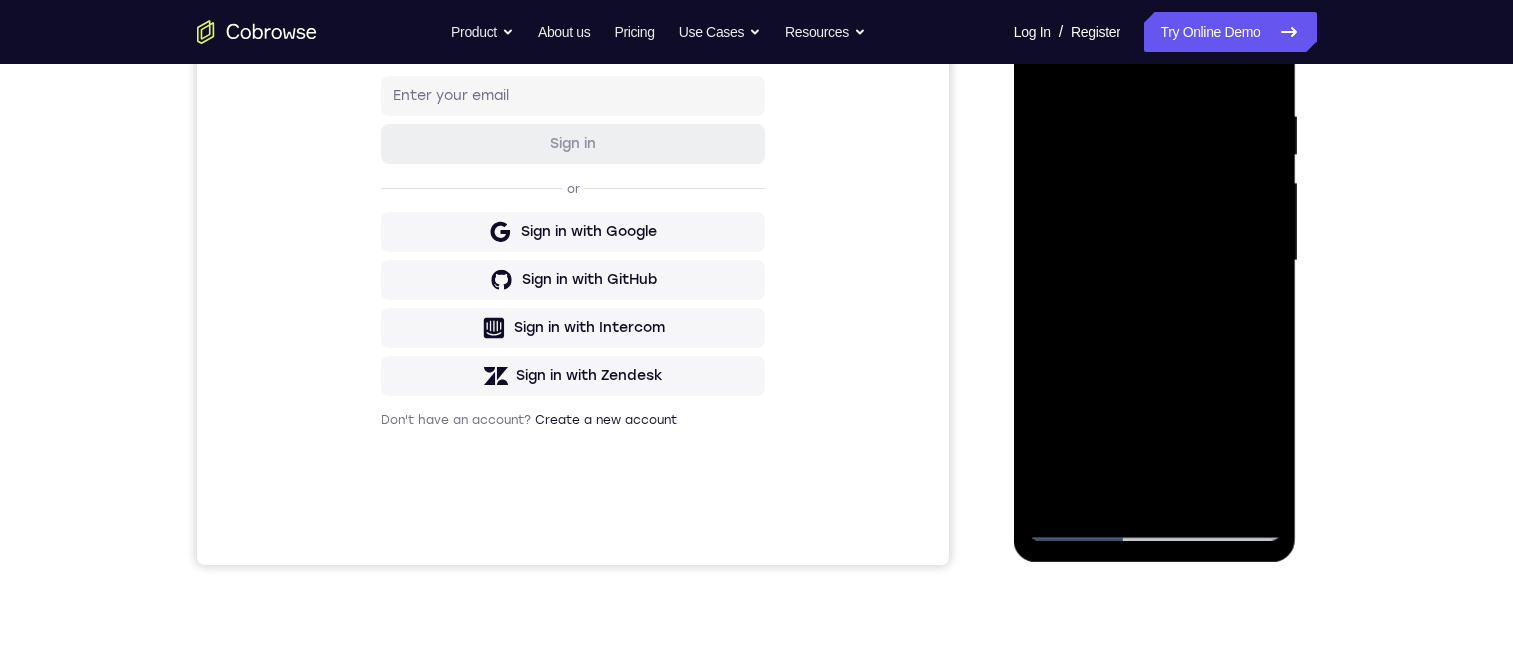 click at bounding box center [1155, 261] 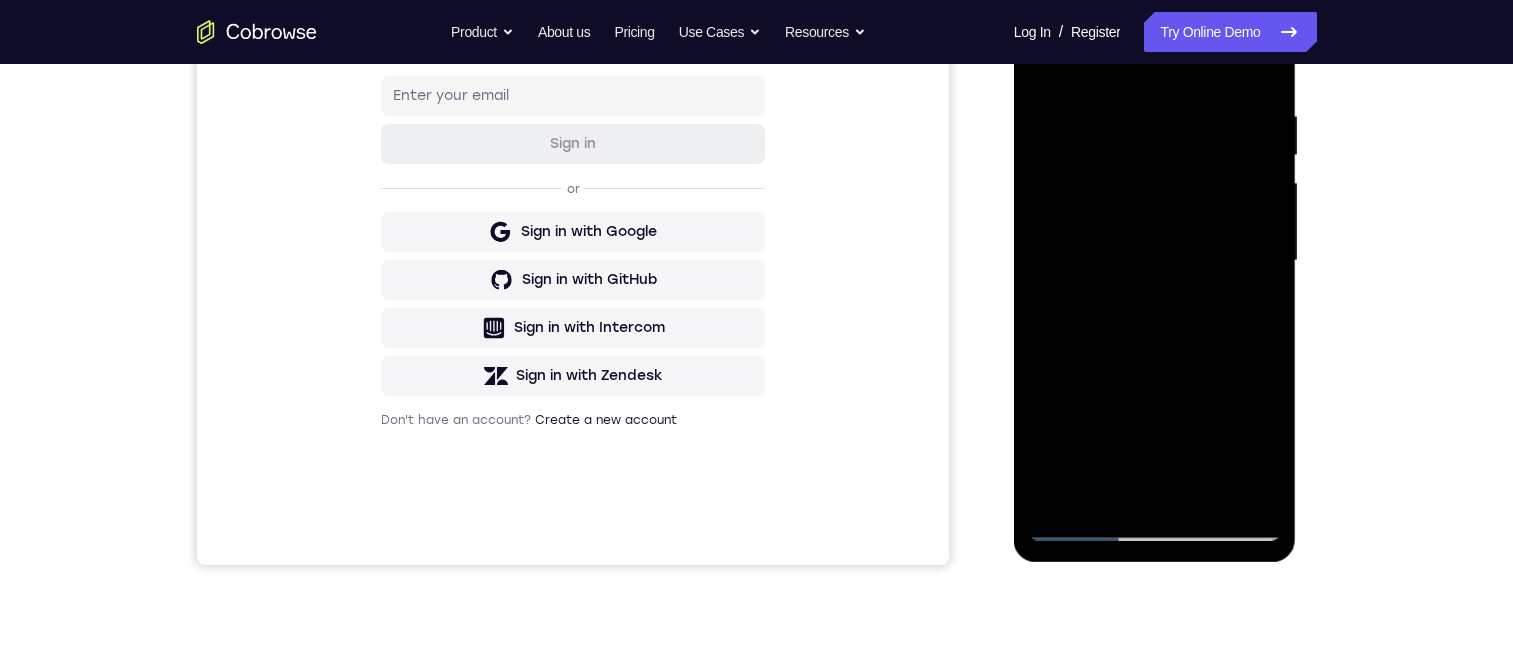 scroll, scrollTop: 354, scrollLeft: 0, axis: vertical 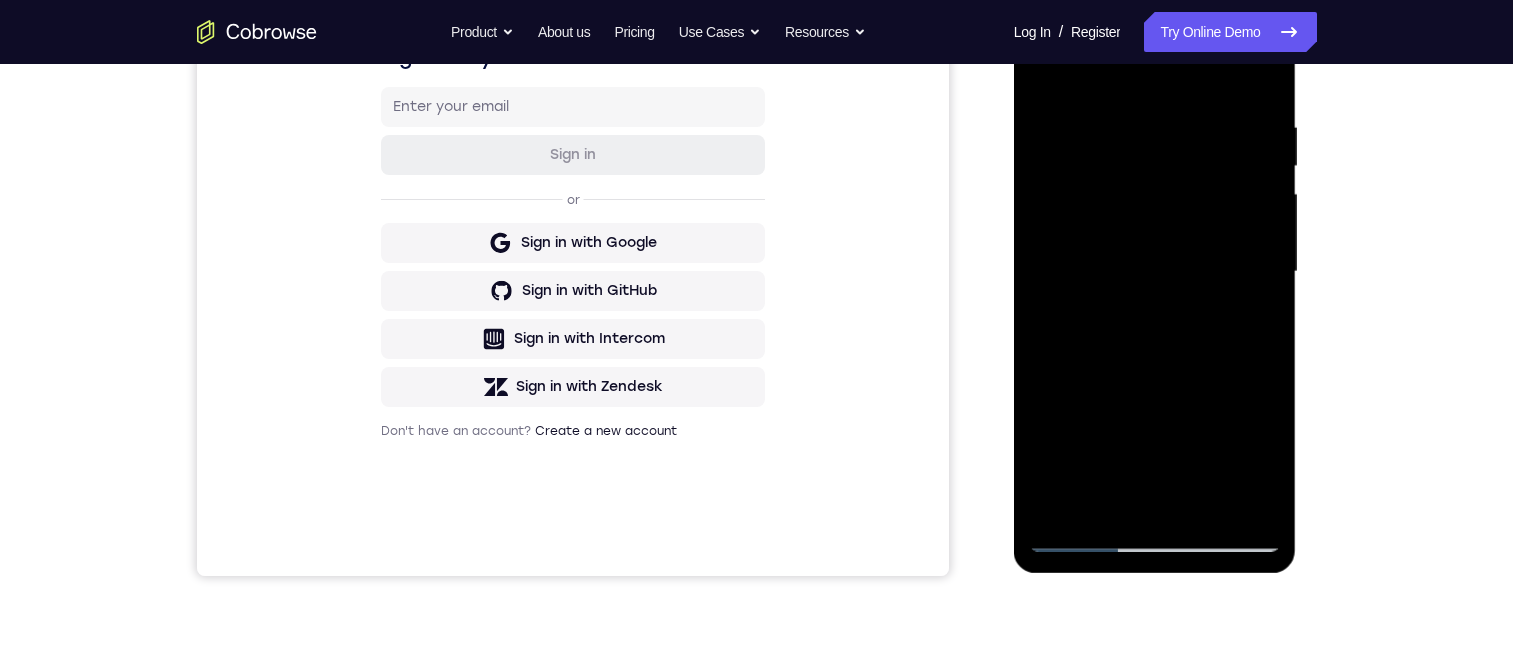 drag, startPoint x: 1227, startPoint y: 197, endPoint x: 1200, endPoint y: 390, distance: 194.87946 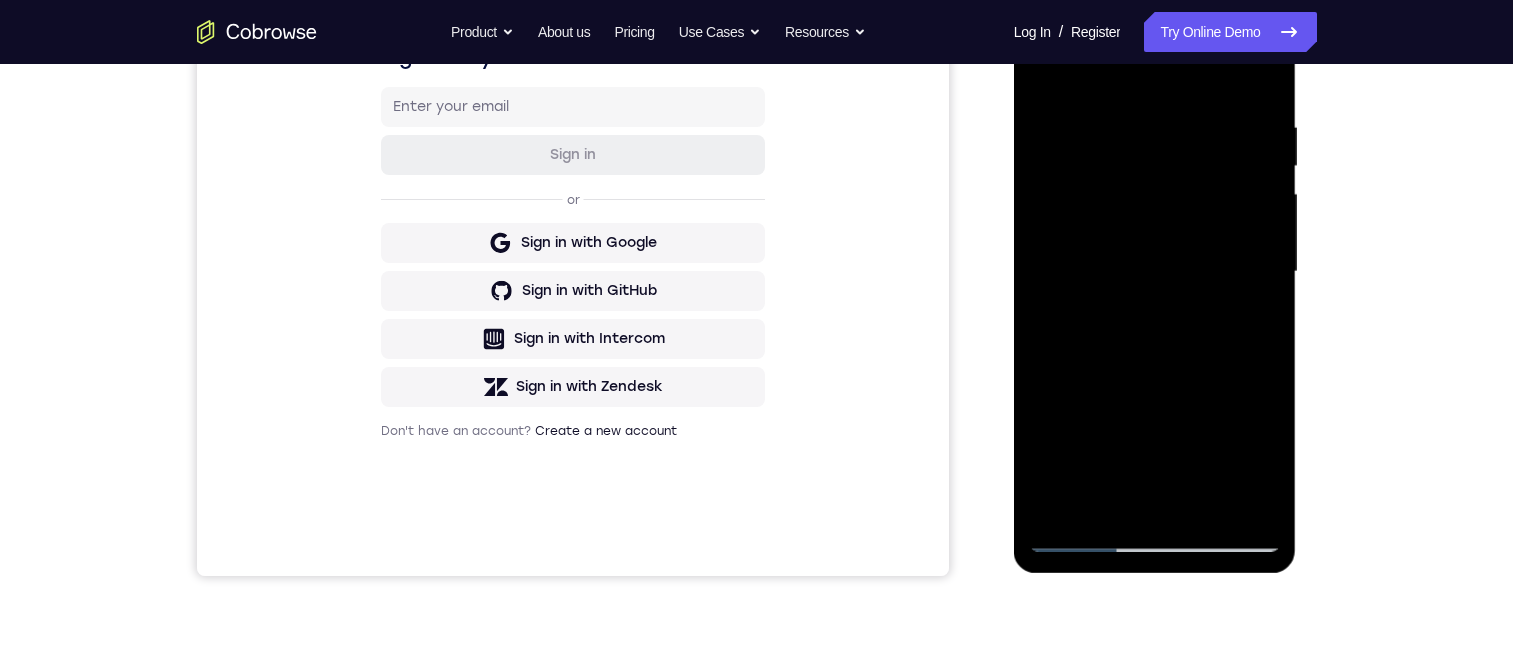 click at bounding box center (1155, 272) 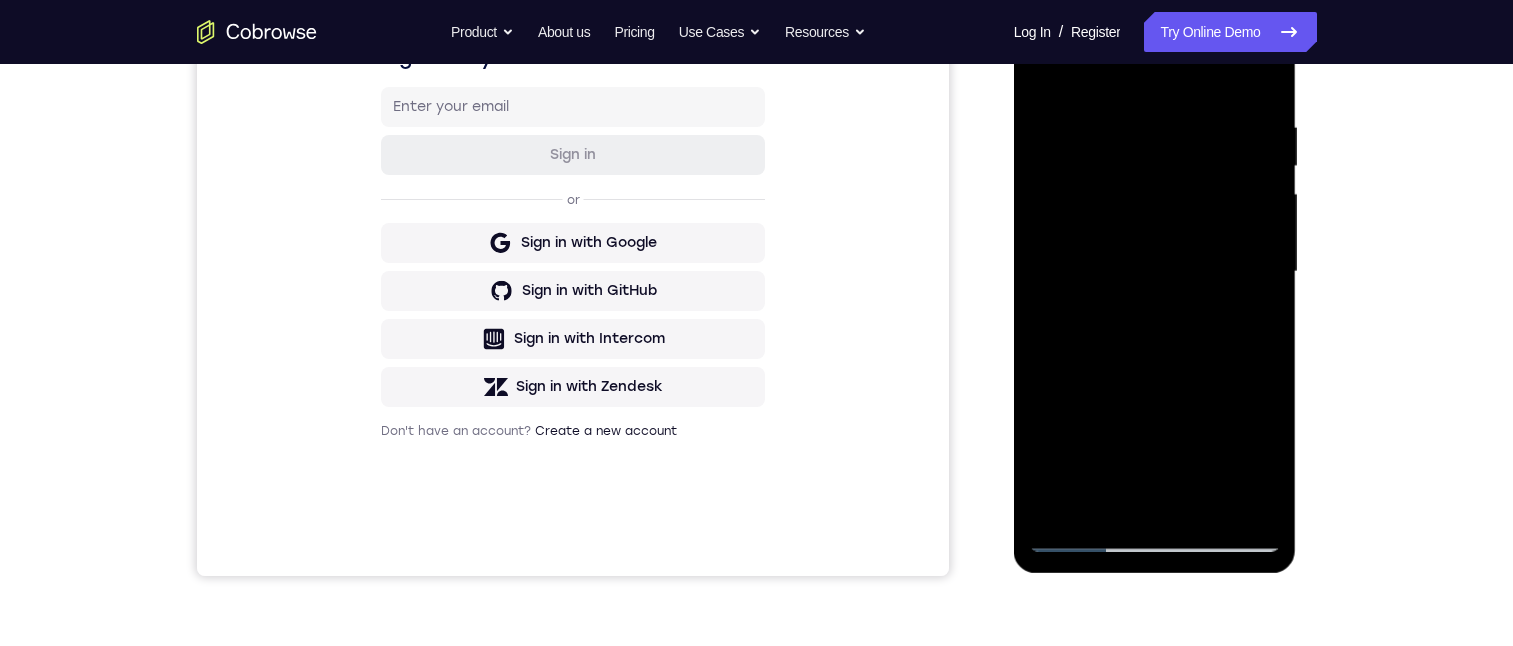 click at bounding box center [1155, 272] 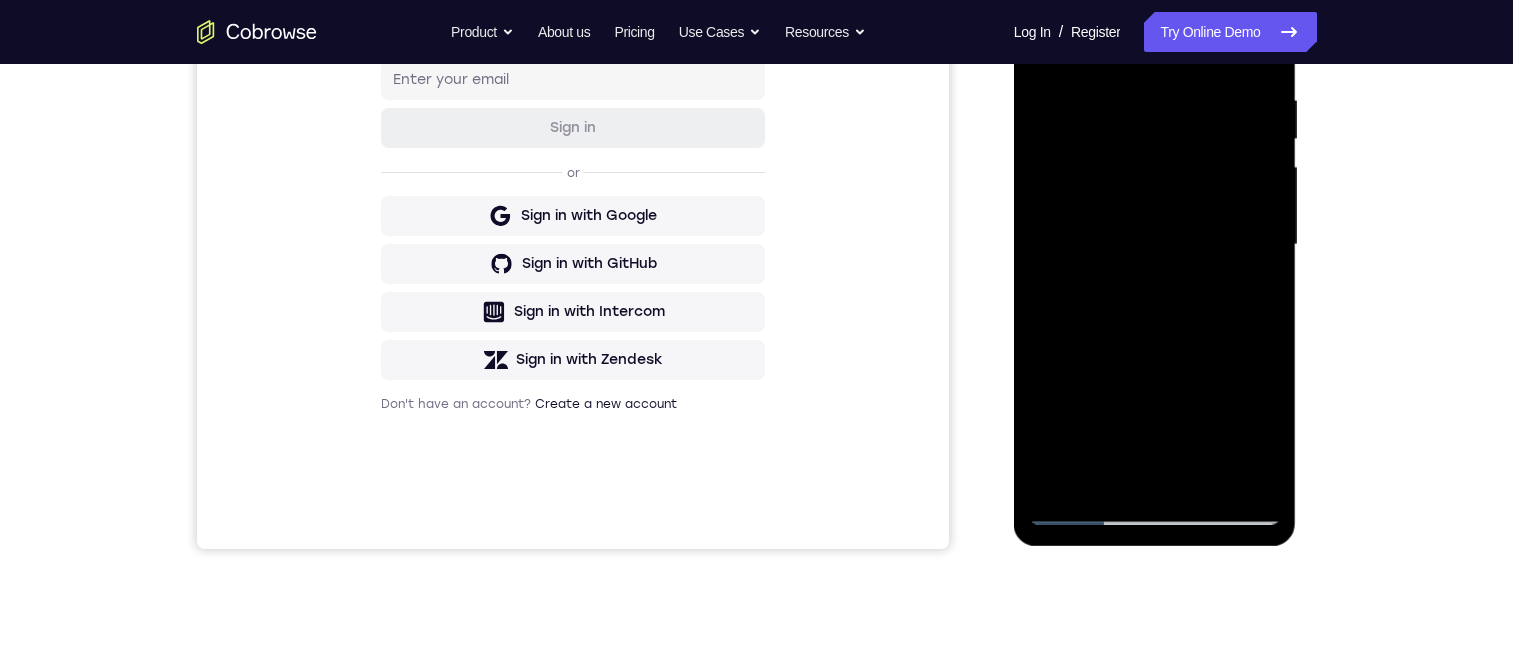 scroll, scrollTop: 384, scrollLeft: 0, axis: vertical 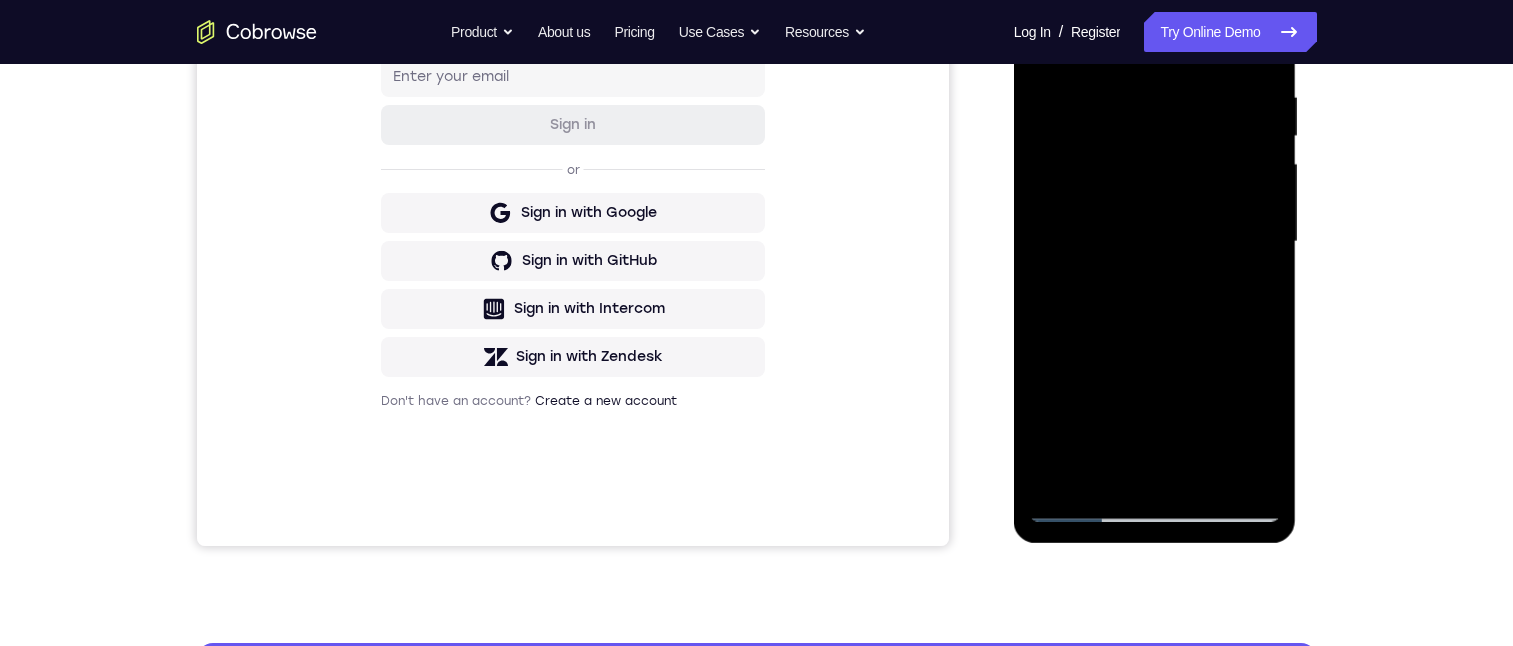 click at bounding box center (1155, 242) 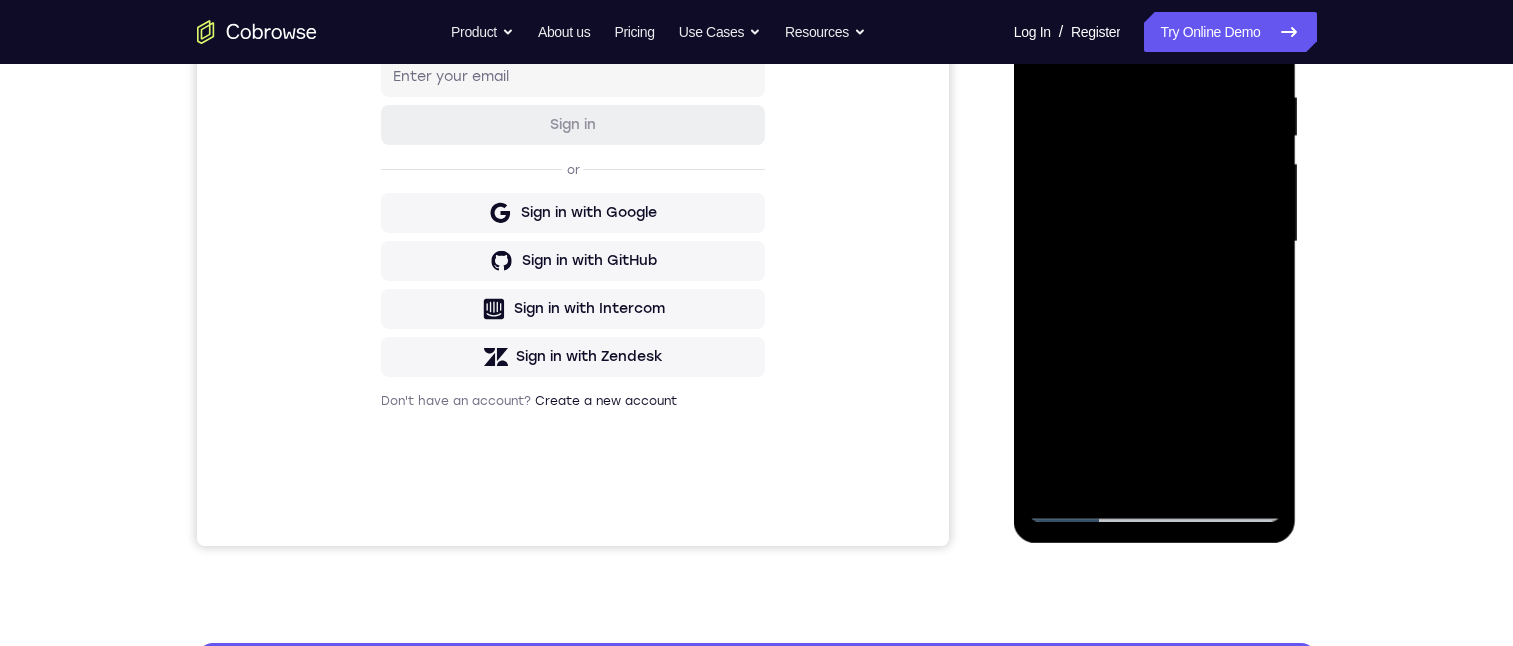 click at bounding box center [1155, 242] 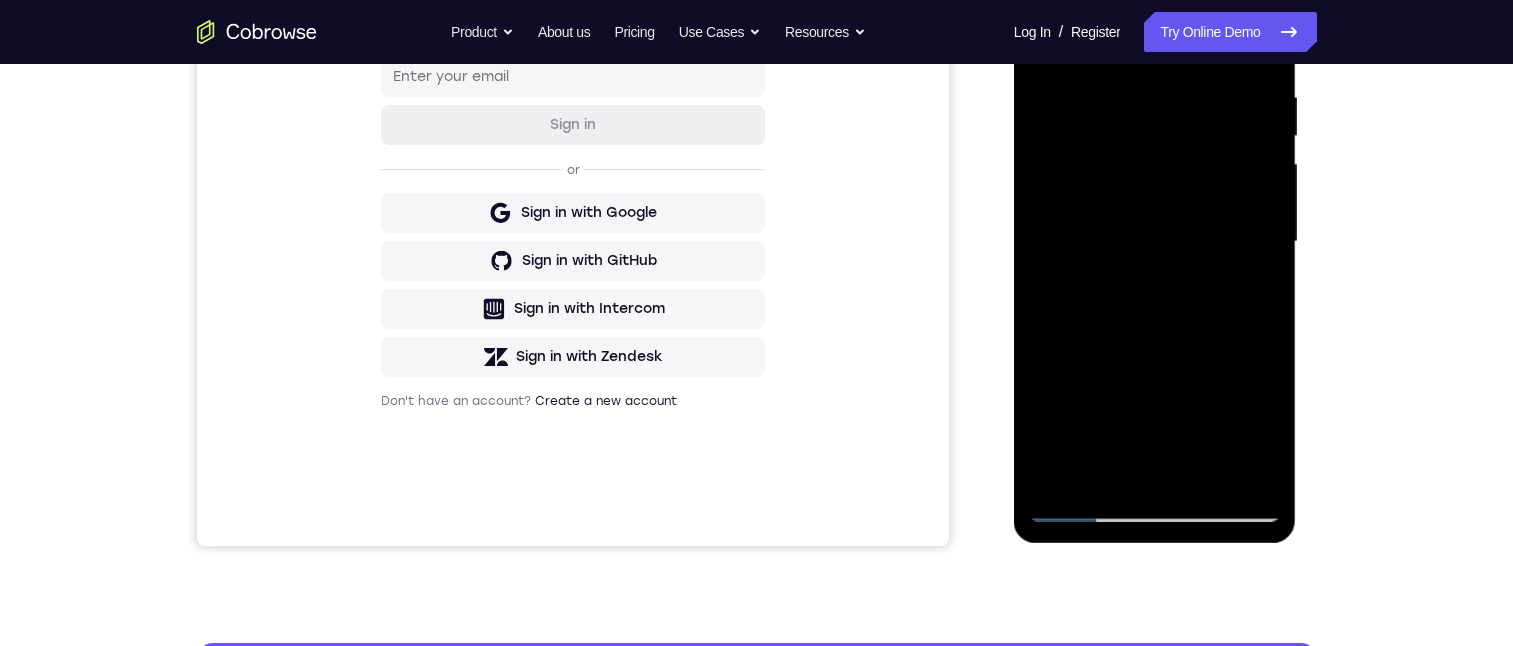 click at bounding box center [1155, 242] 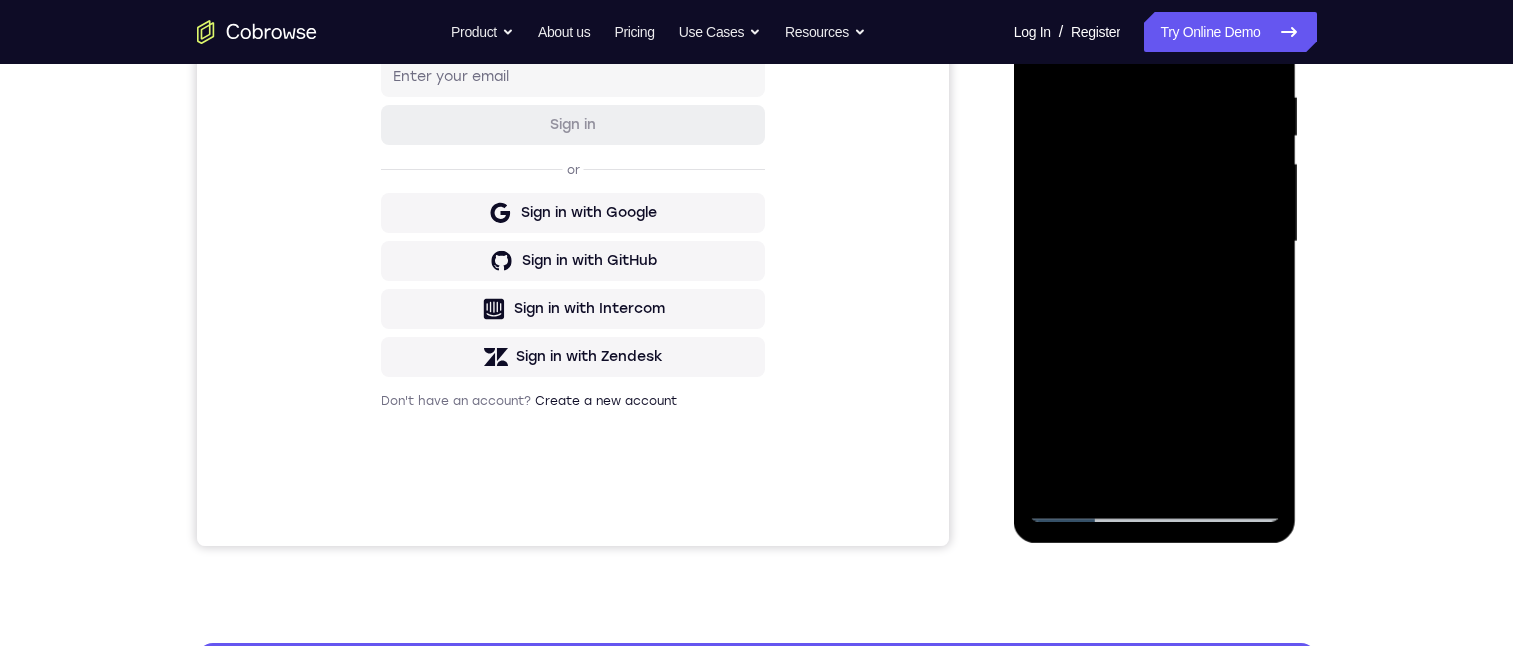 click at bounding box center (1155, 242) 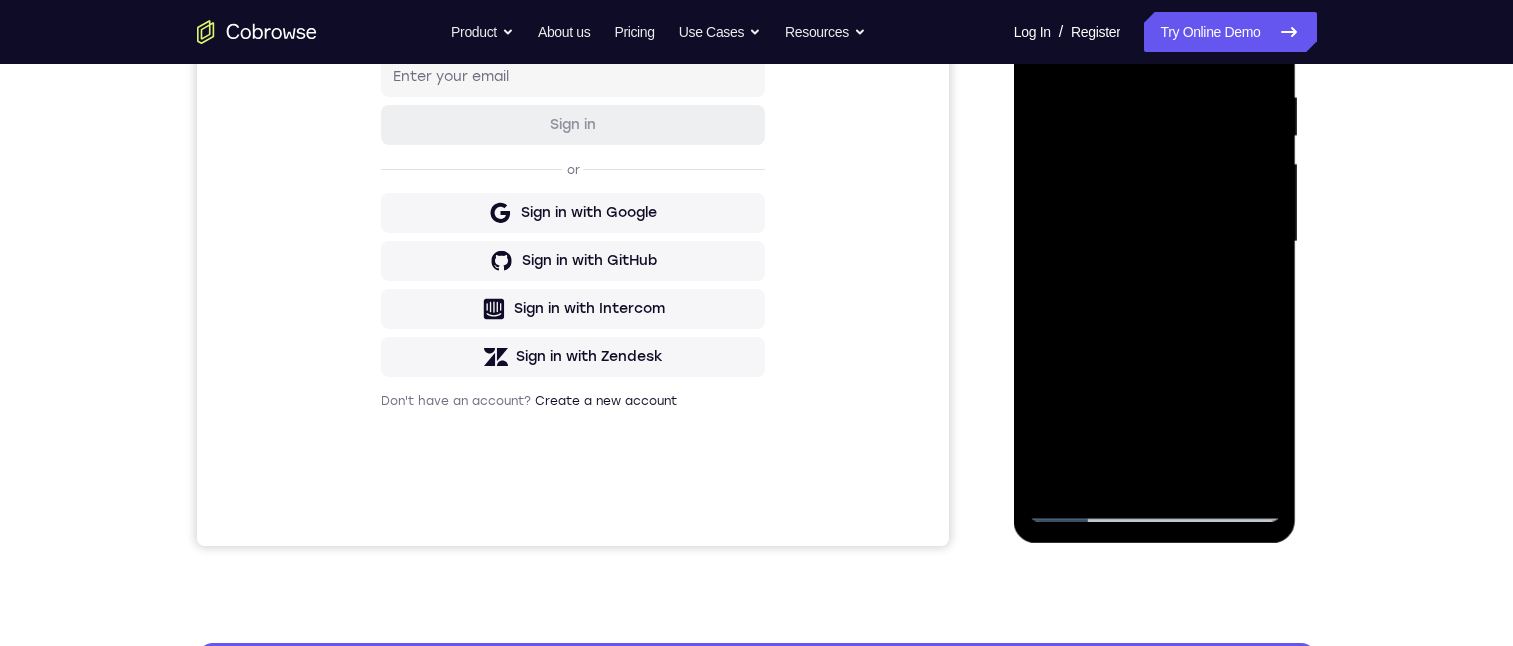click at bounding box center [1155, 242] 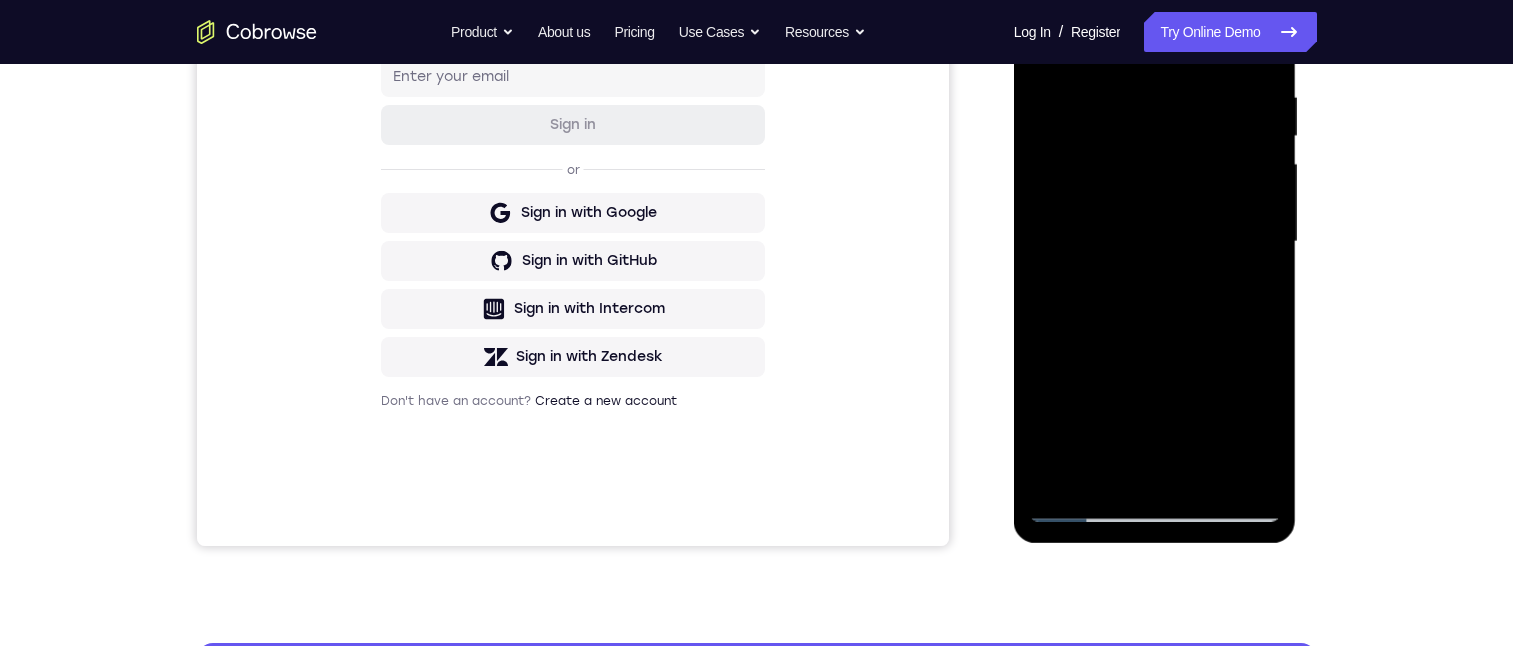 click at bounding box center [1155, 242] 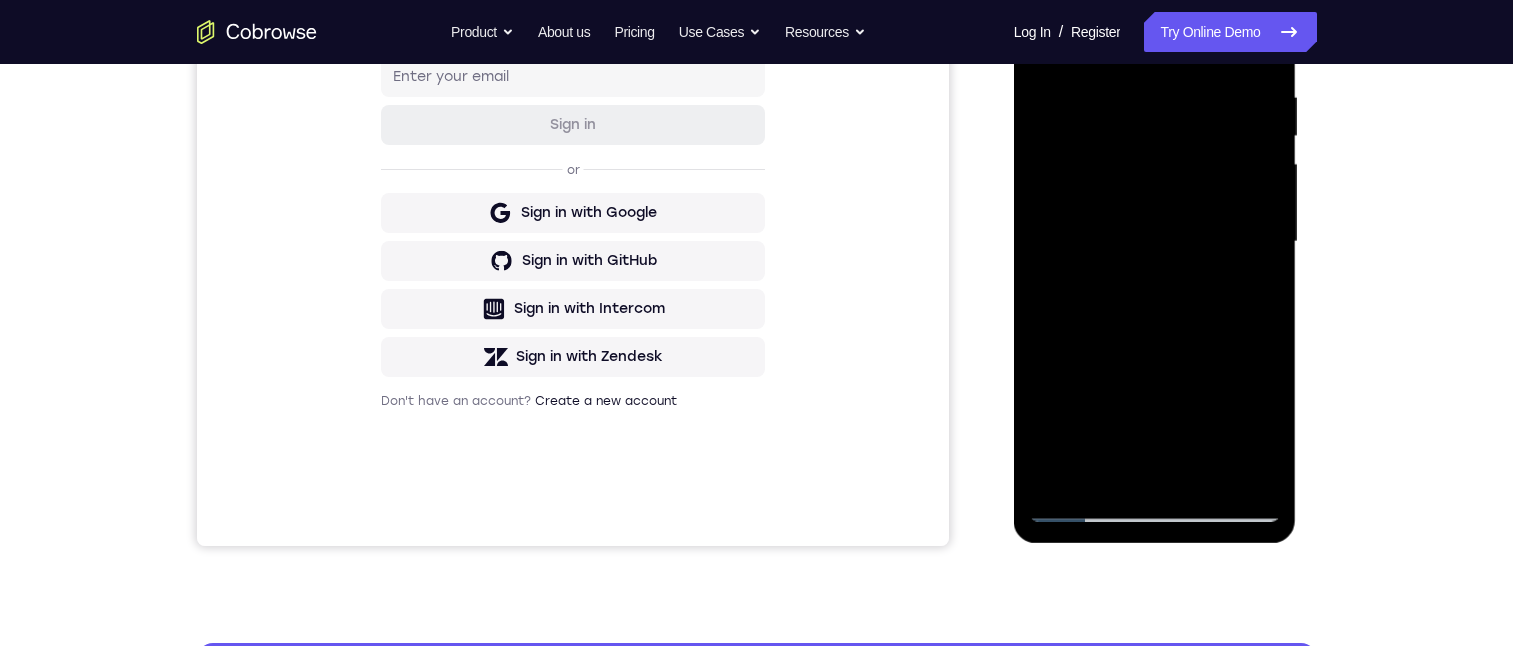 click at bounding box center (1155, 242) 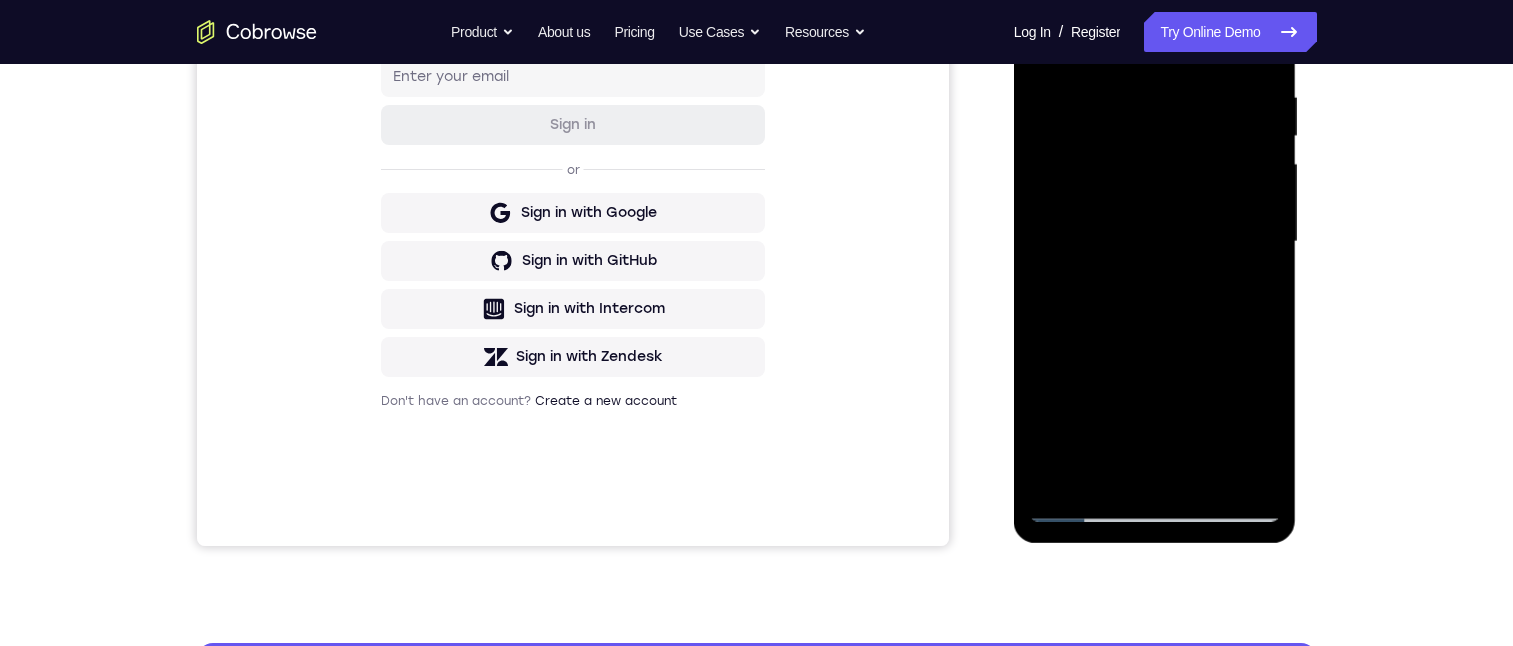 click at bounding box center (1155, 242) 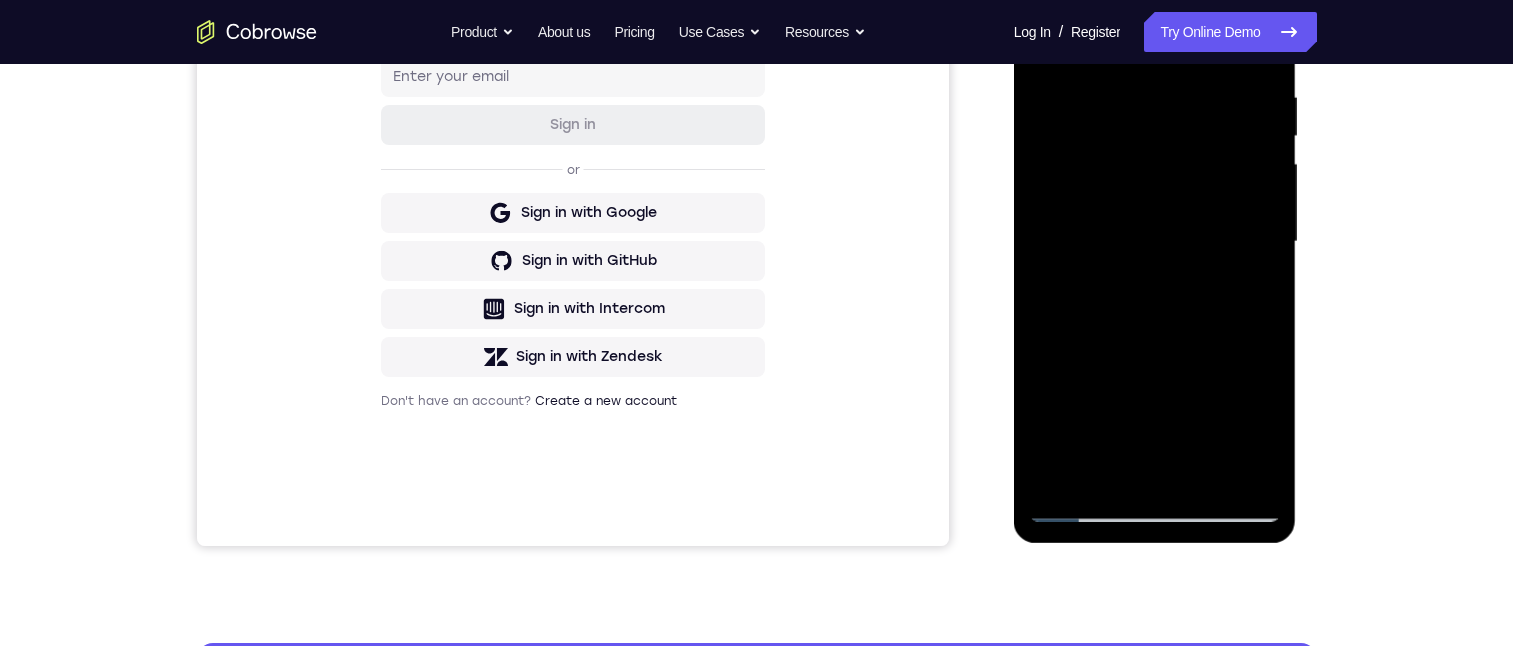 click at bounding box center (1155, 242) 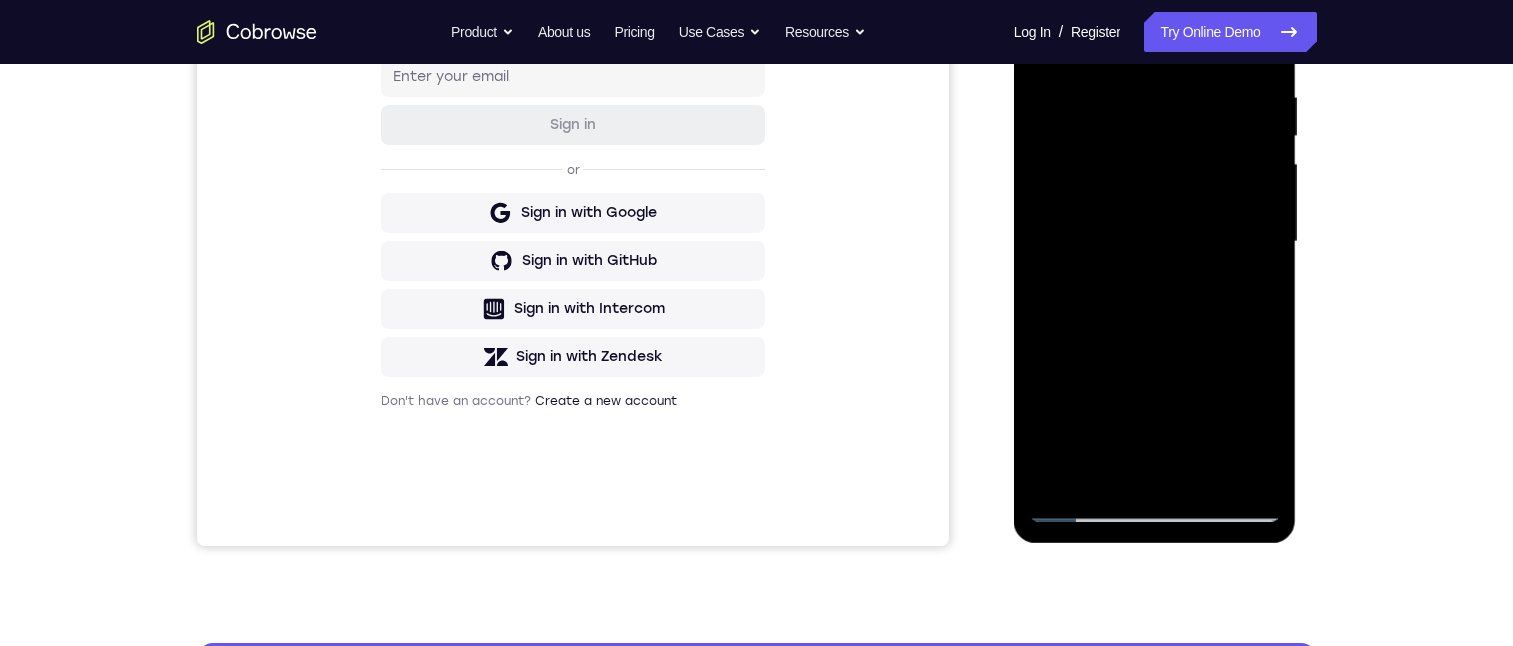 click at bounding box center (1155, 242) 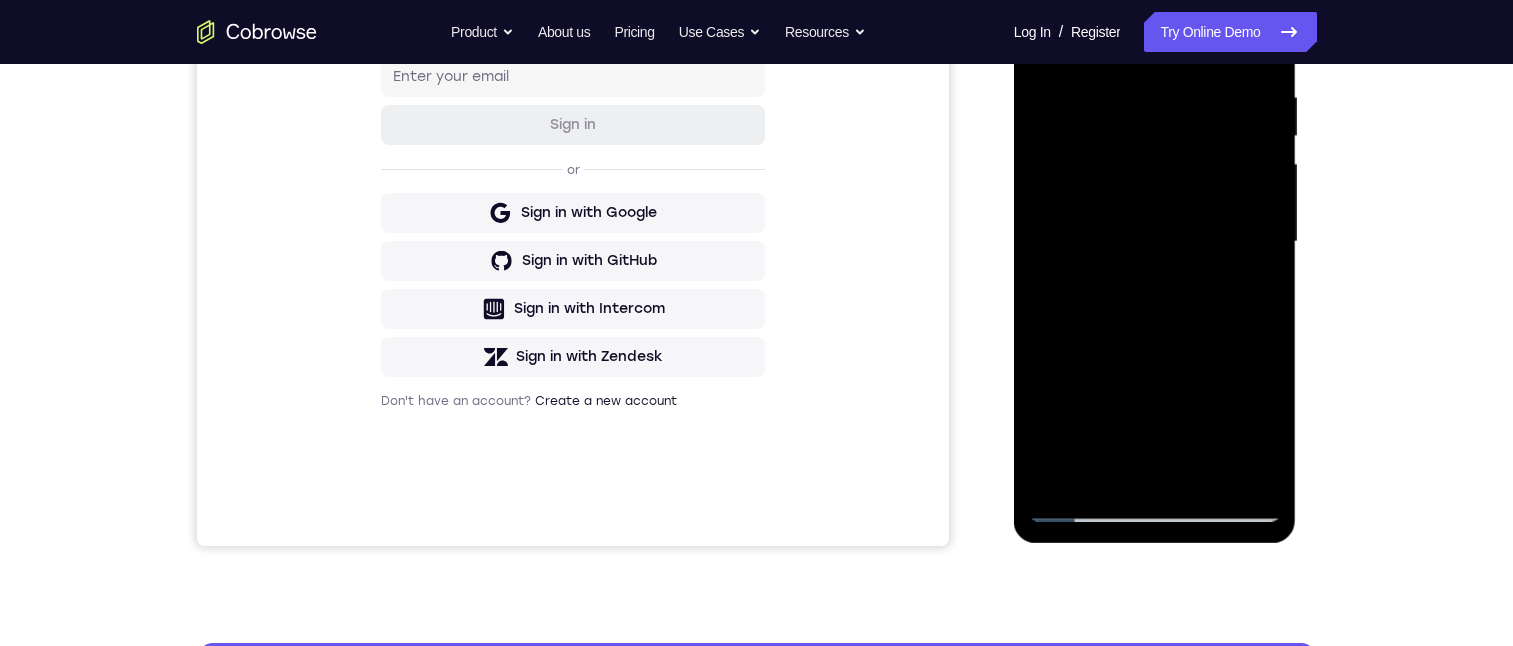 scroll, scrollTop: 399, scrollLeft: 0, axis: vertical 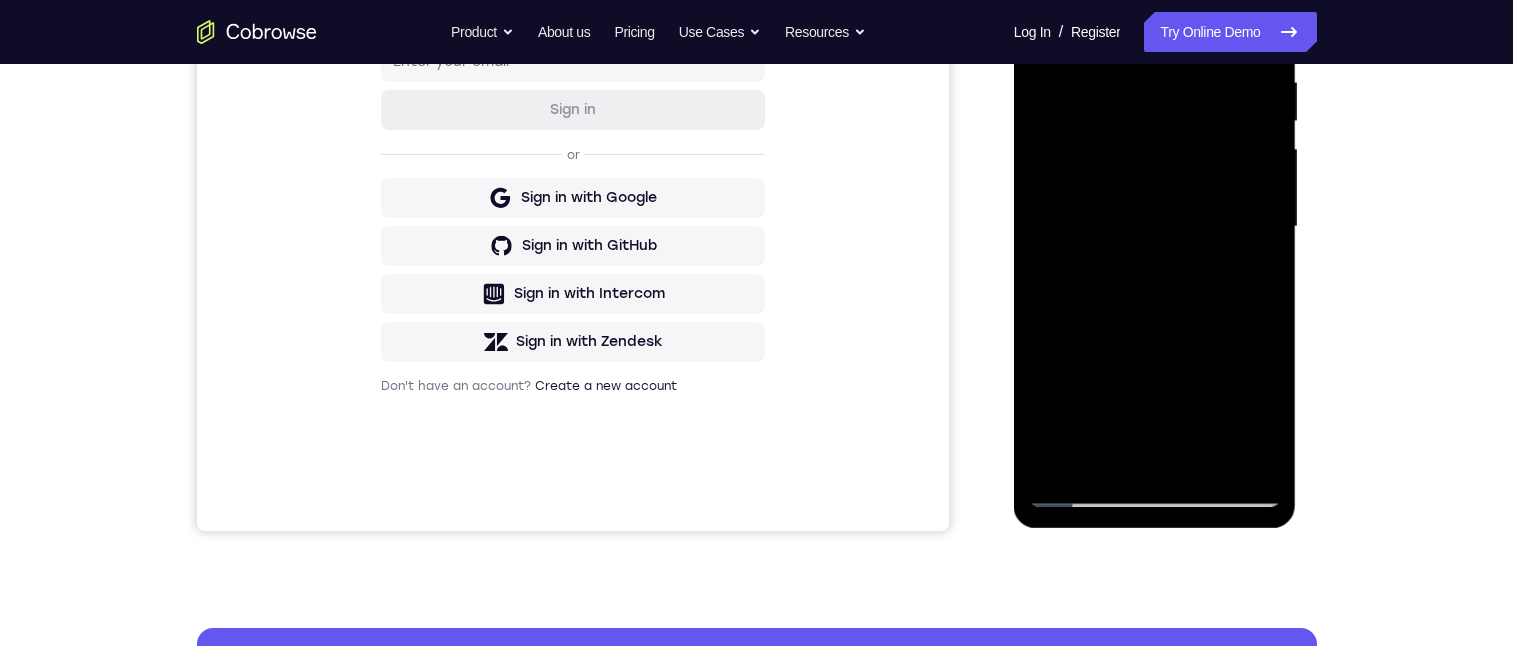 drag, startPoint x: 1188, startPoint y: 349, endPoint x: 1141, endPoint y: 175, distance: 180.23596 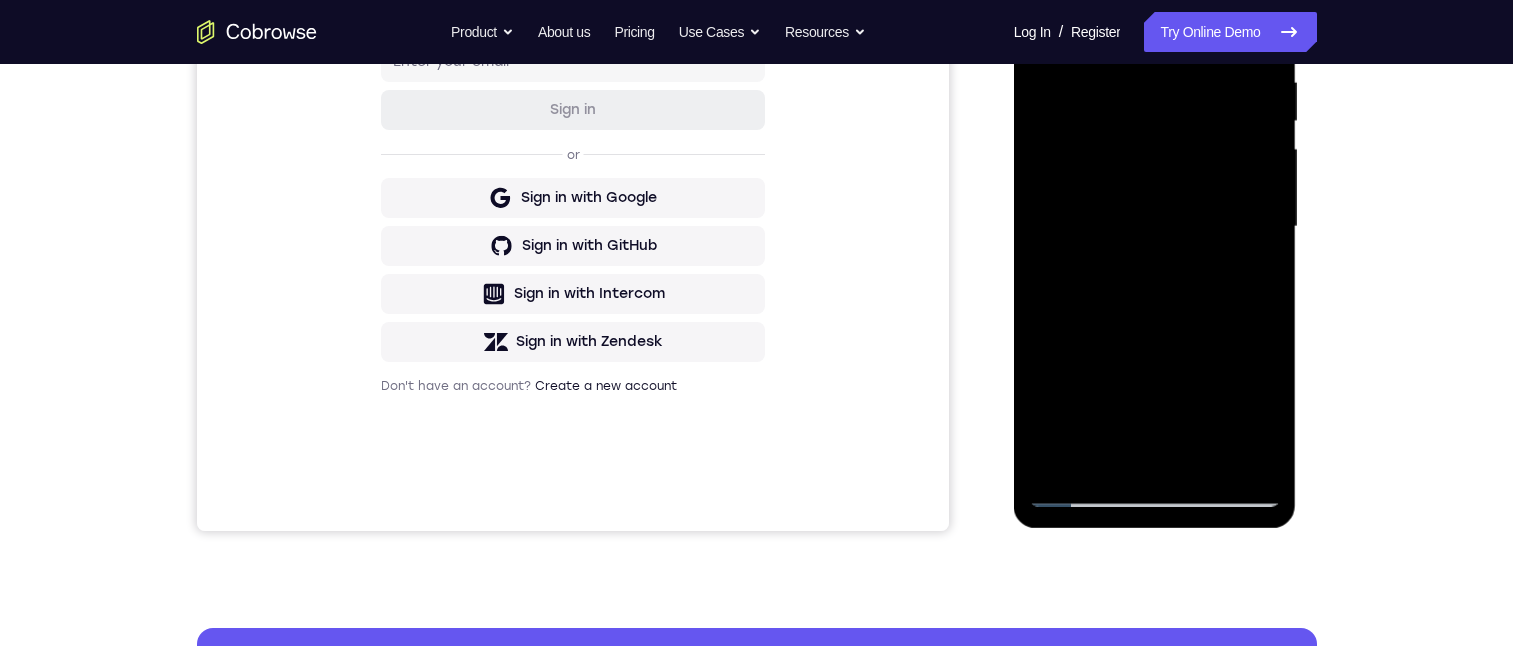 drag, startPoint x: 1129, startPoint y: 344, endPoint x: 1149, endPoint y: 194, distance: 151.32745 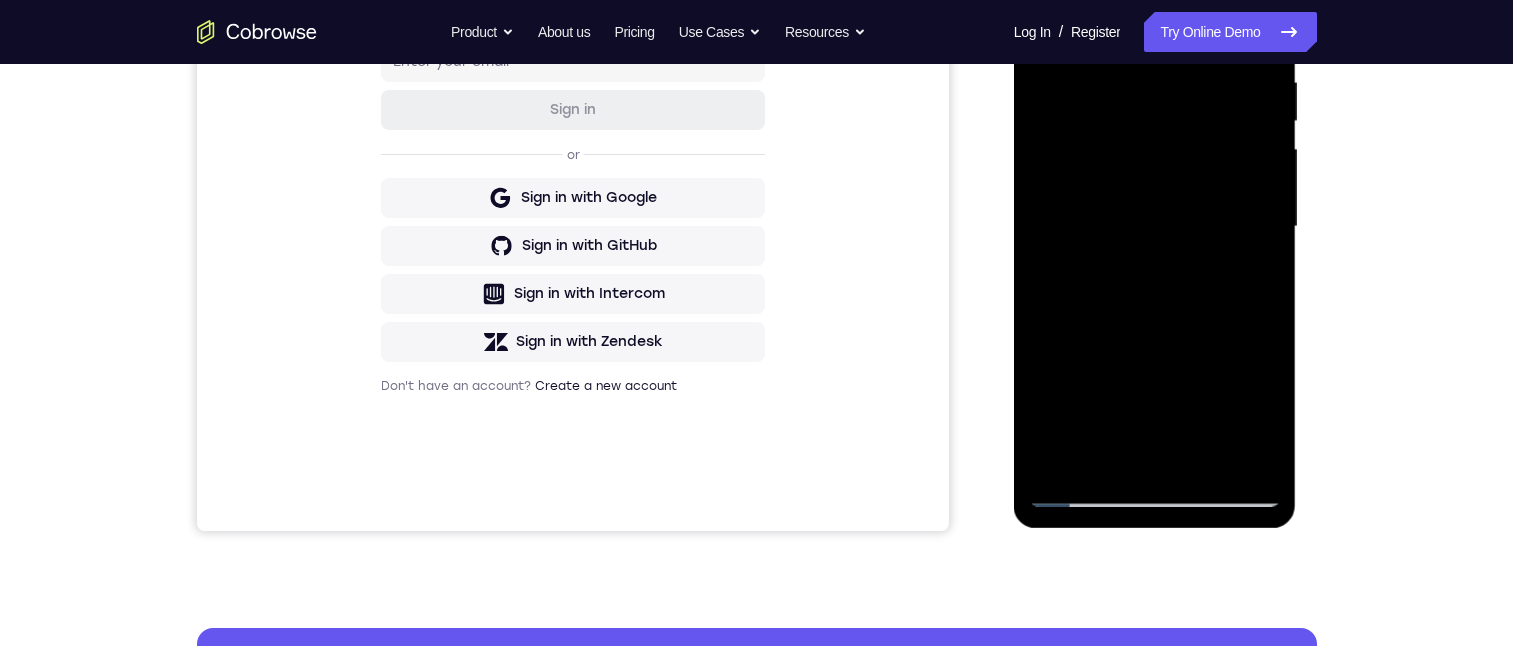 drag, startPoint x: 1109, startPoint y: 342, endPoint x: 1105, endPoint y: 223, distance: 119.06721 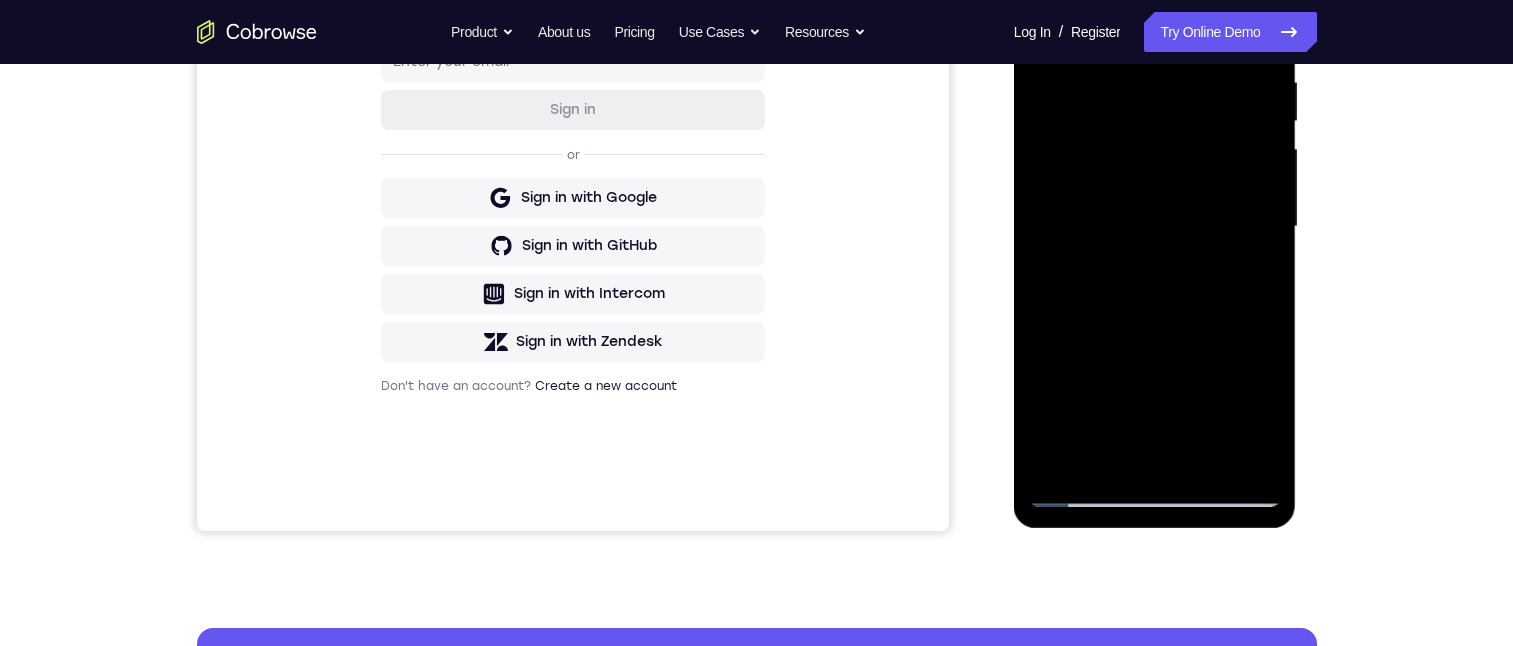drag, startPoint x: 1153, startPoint y: 389, endPoint x: 1154, endPoint y: 410, distance: 21.023796 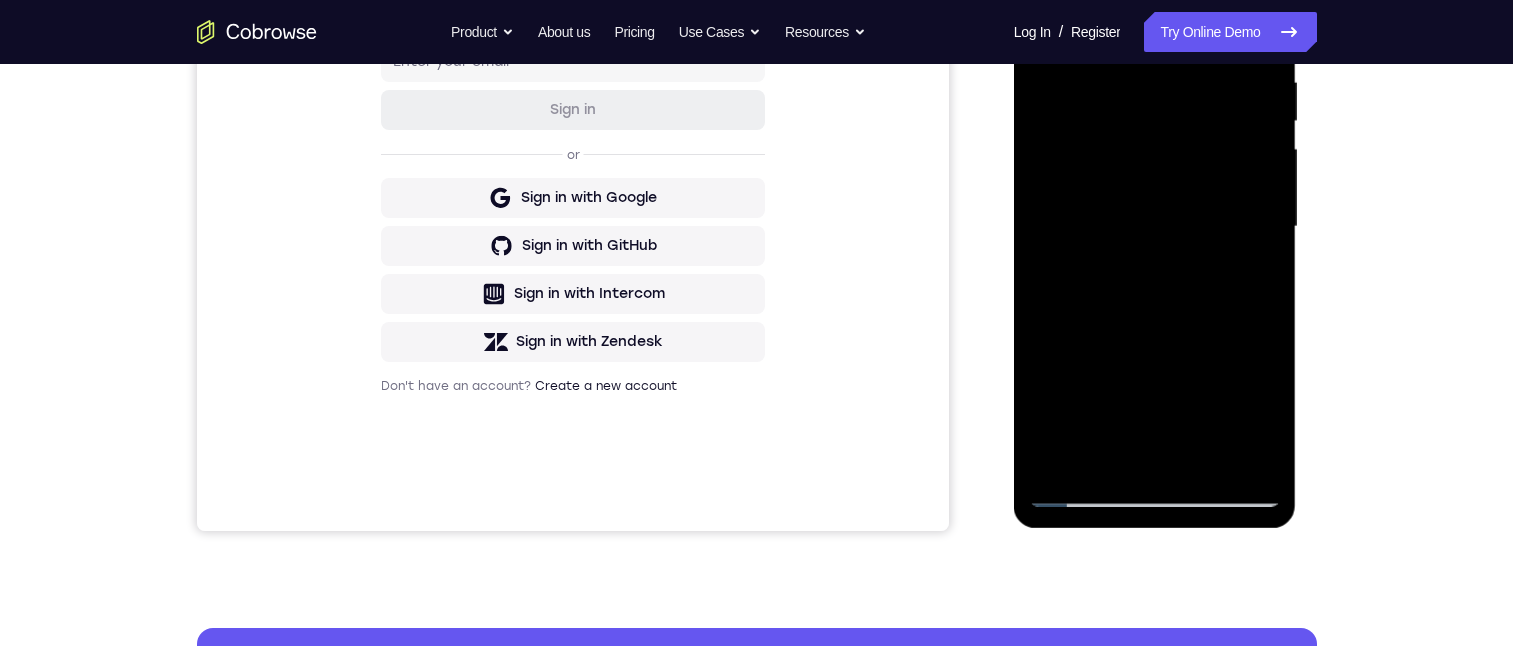 drag, startPoint x: 1173, startPoint y: 285, endPoint x: 1176, endPoint y: 390, distance: 105.04285 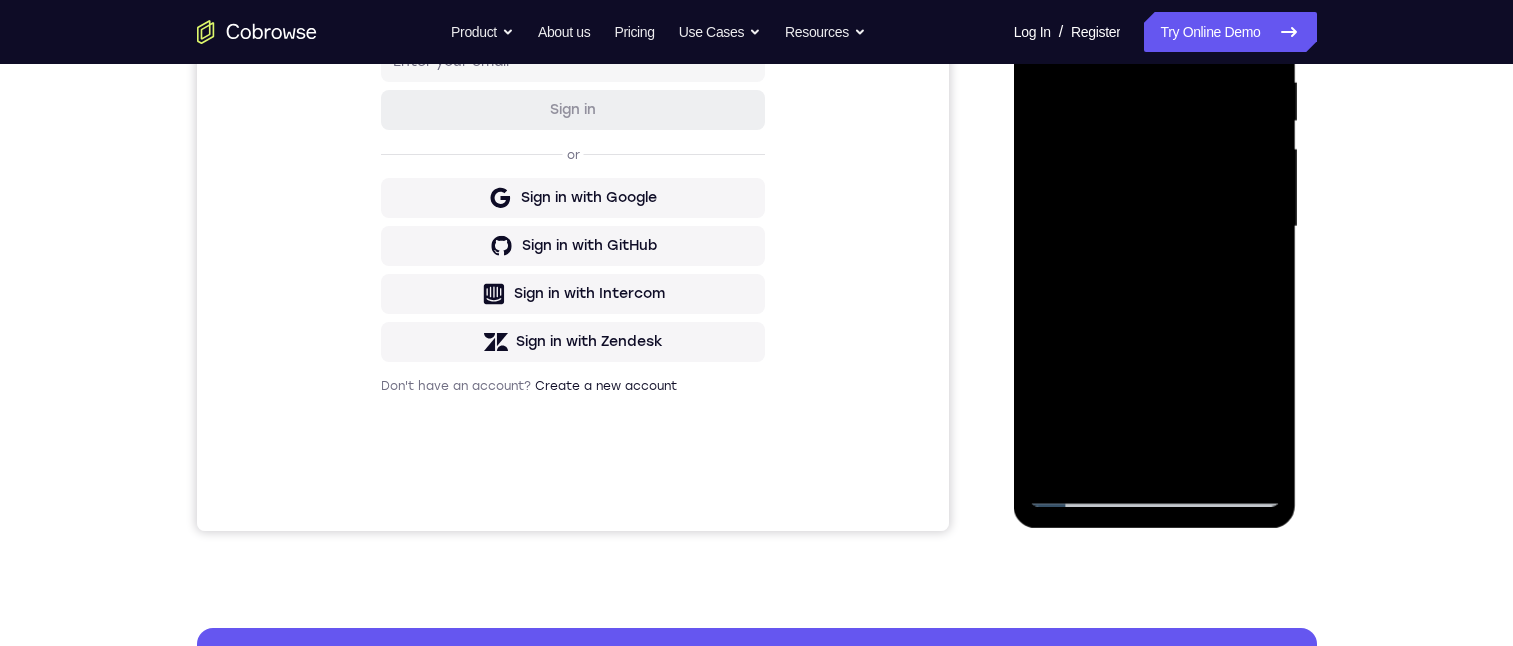 click at bounding box center (1155, 227) 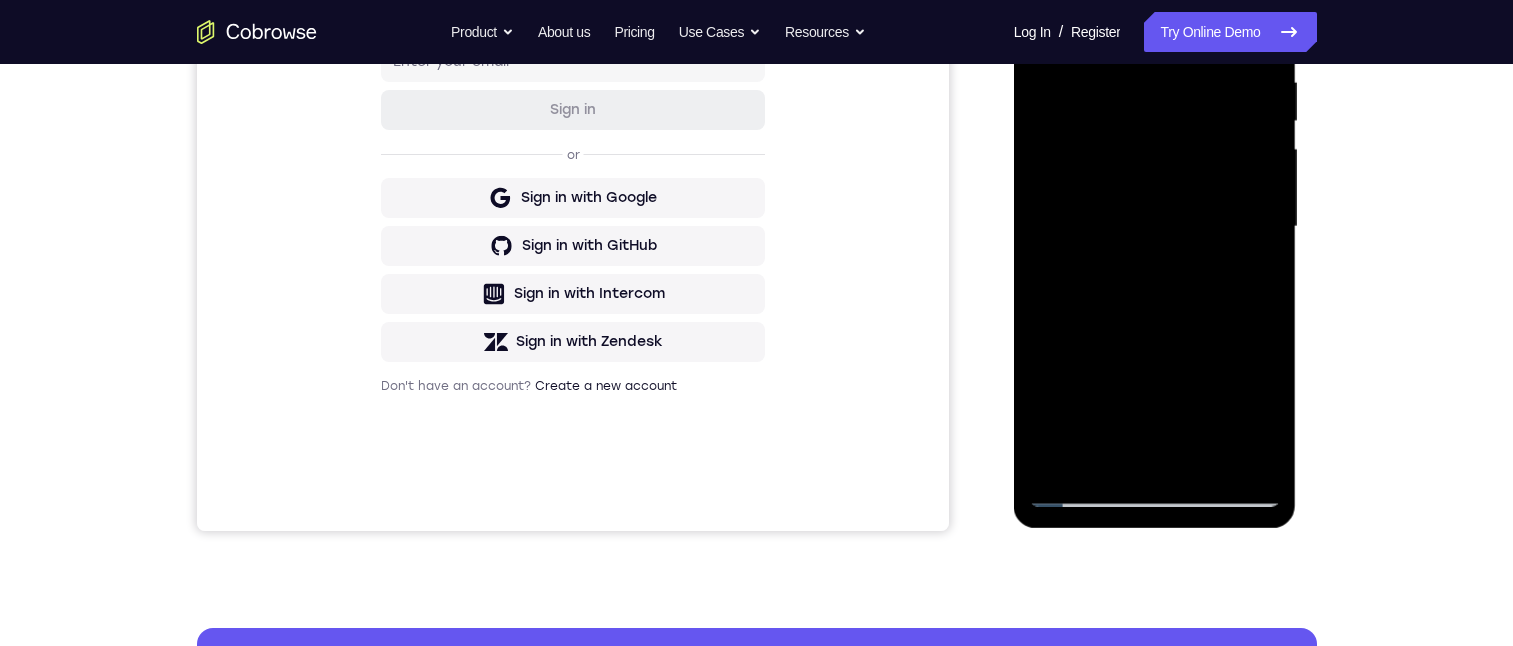 drag, startPoint x: 1169, startPoint y: 370, endPoint x: 1185, endPoint y: 441, distance: 72.780495 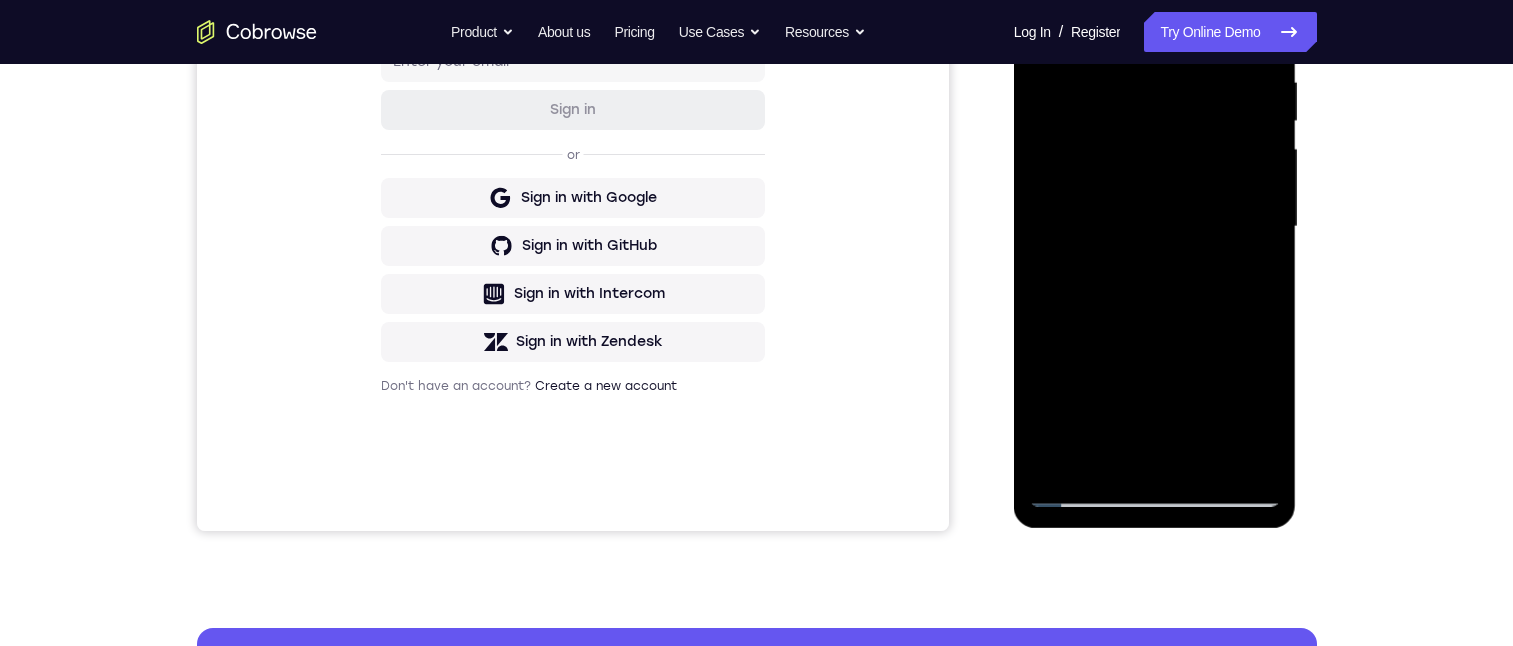 click at bounding box center (1155, 227) 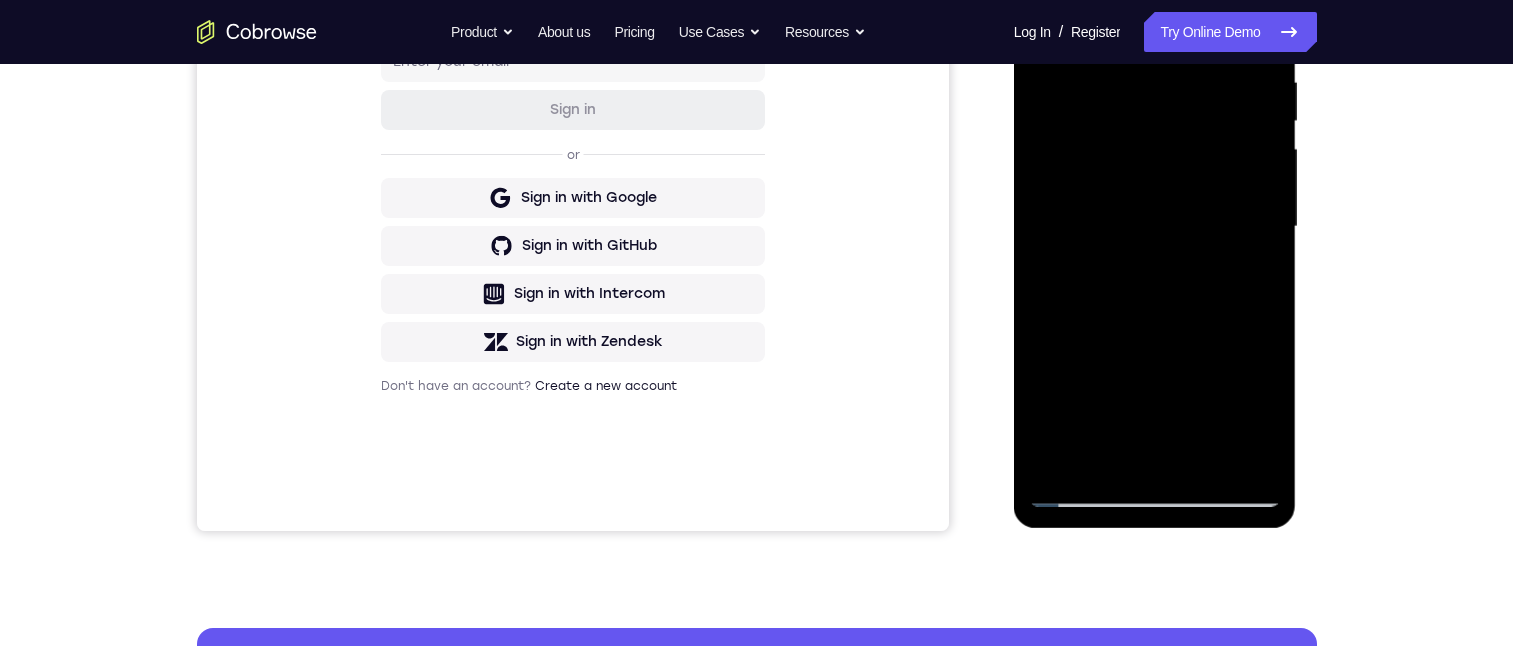 drag, startPoint x: 1225, startPoint y: 223, endPoint x: 1211, endPoint y: 378, distance: 155.63097 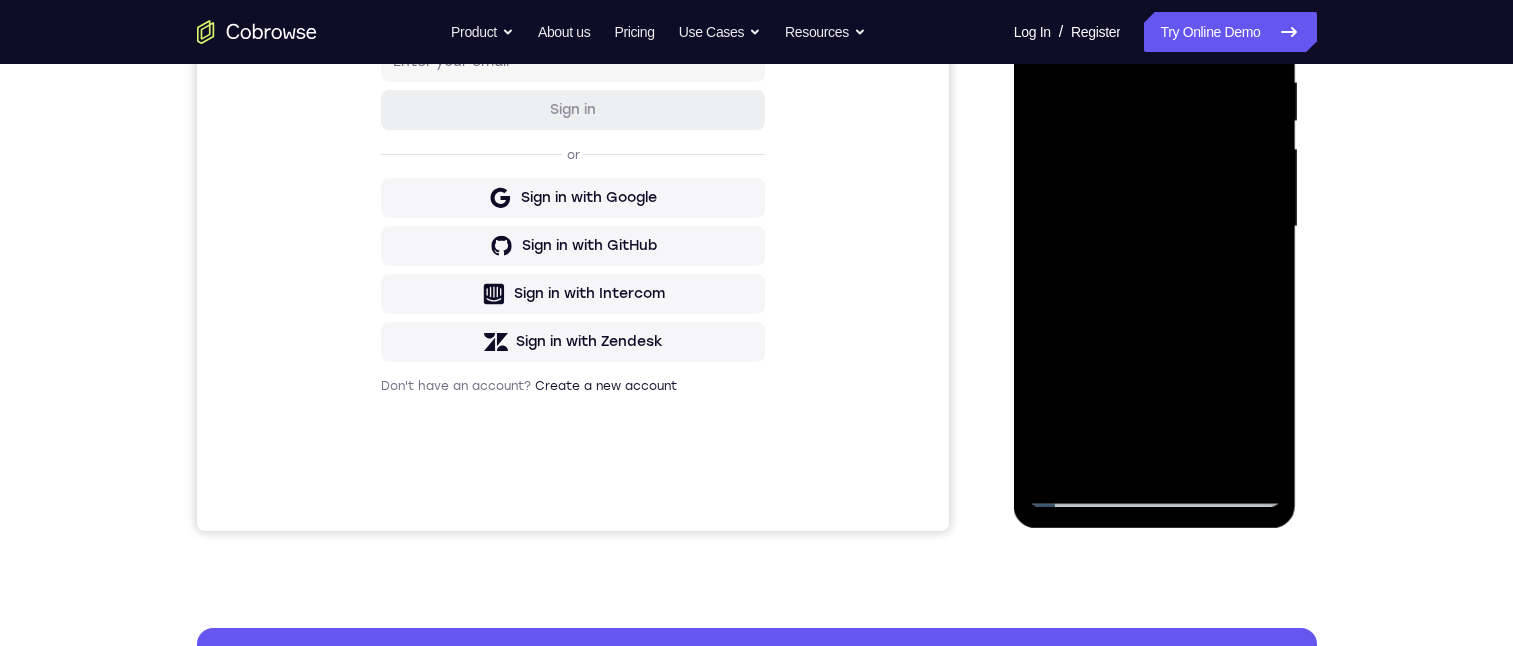 drag, startPoint x: 1215, startPoint y: 257, endPoint x: 1210, endPoint y: 400, distance: 143.08739 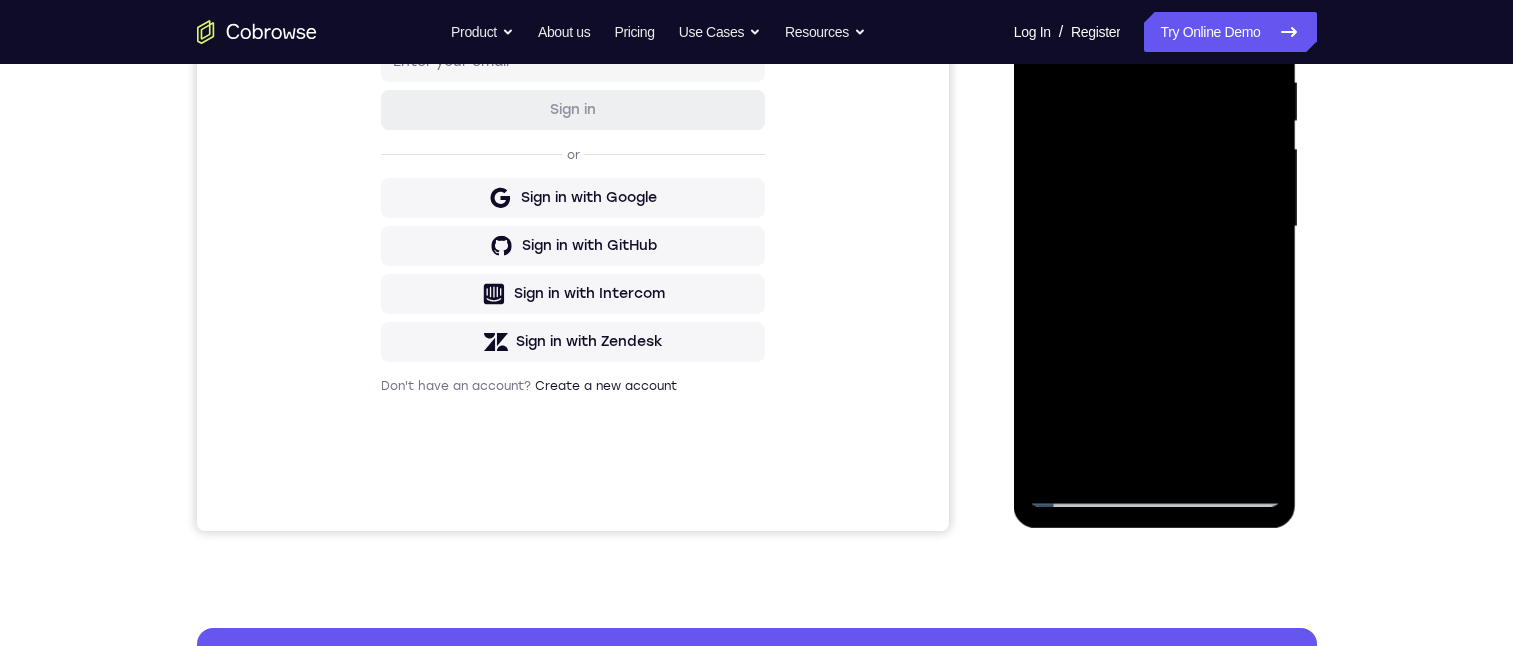 drag, startPoint x: 1217, startPoint y: 365, endPoint x: 1194, endPoint y: 238, distance: 129.06587 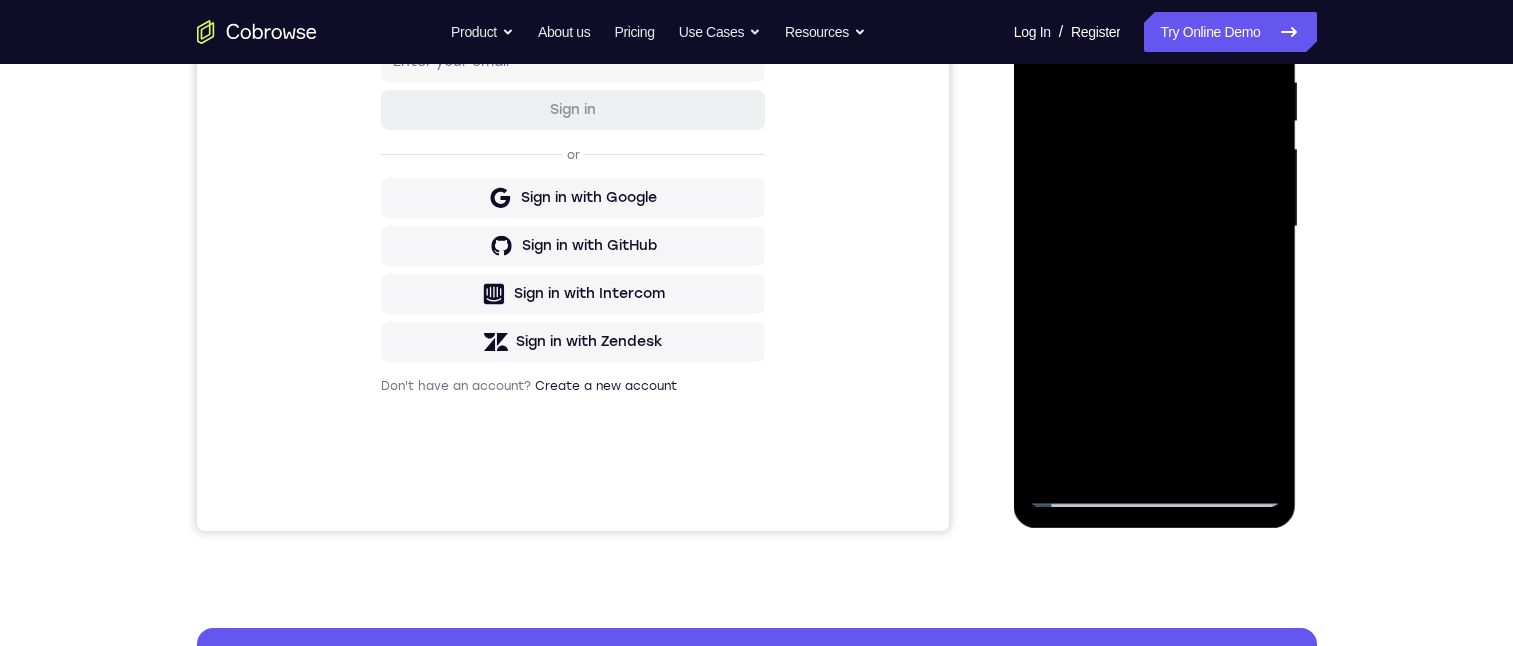 drag, startPoint x: 1175, startPoint y: 411, endPoint x: 1174, endPoint y: 283, distance: 128.0039 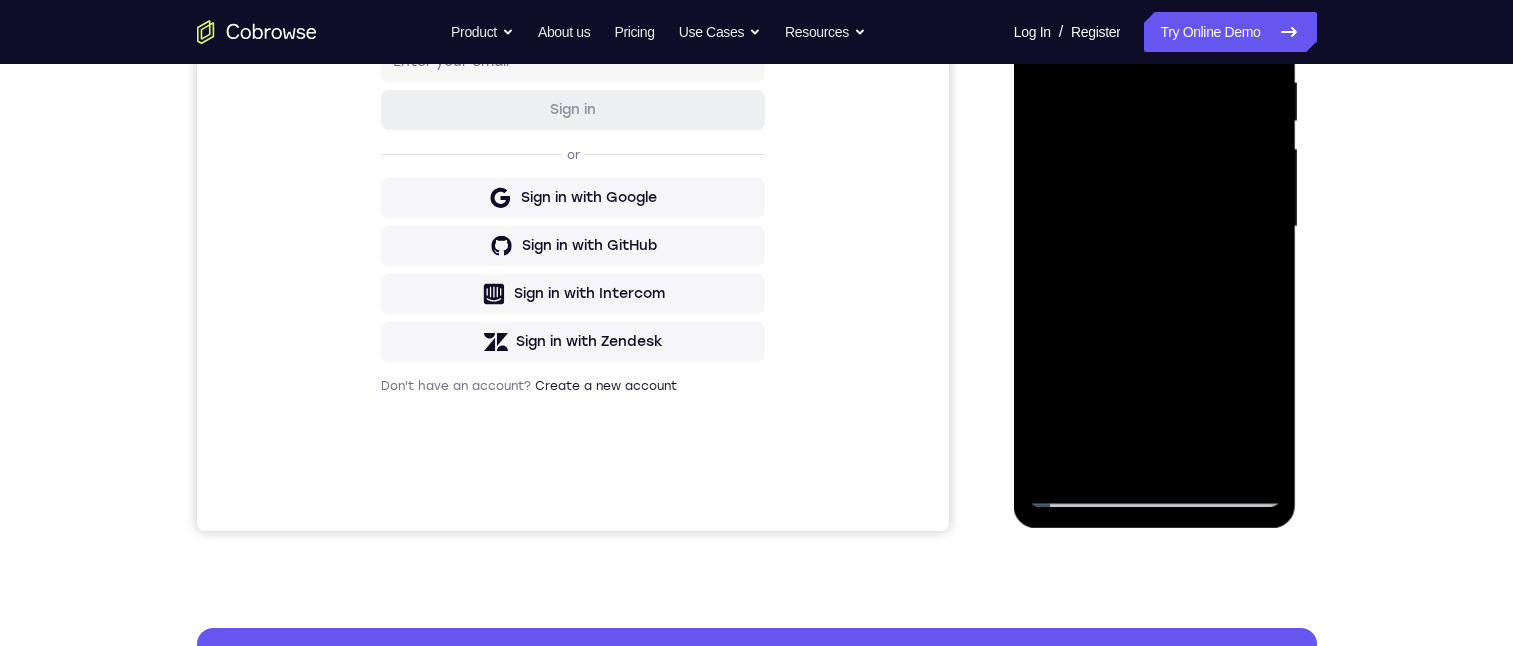 drag, startPoint x: 1141, startPoint y: 410, endPoint x: 1137, endPoint y: 319, distance: 91.08787 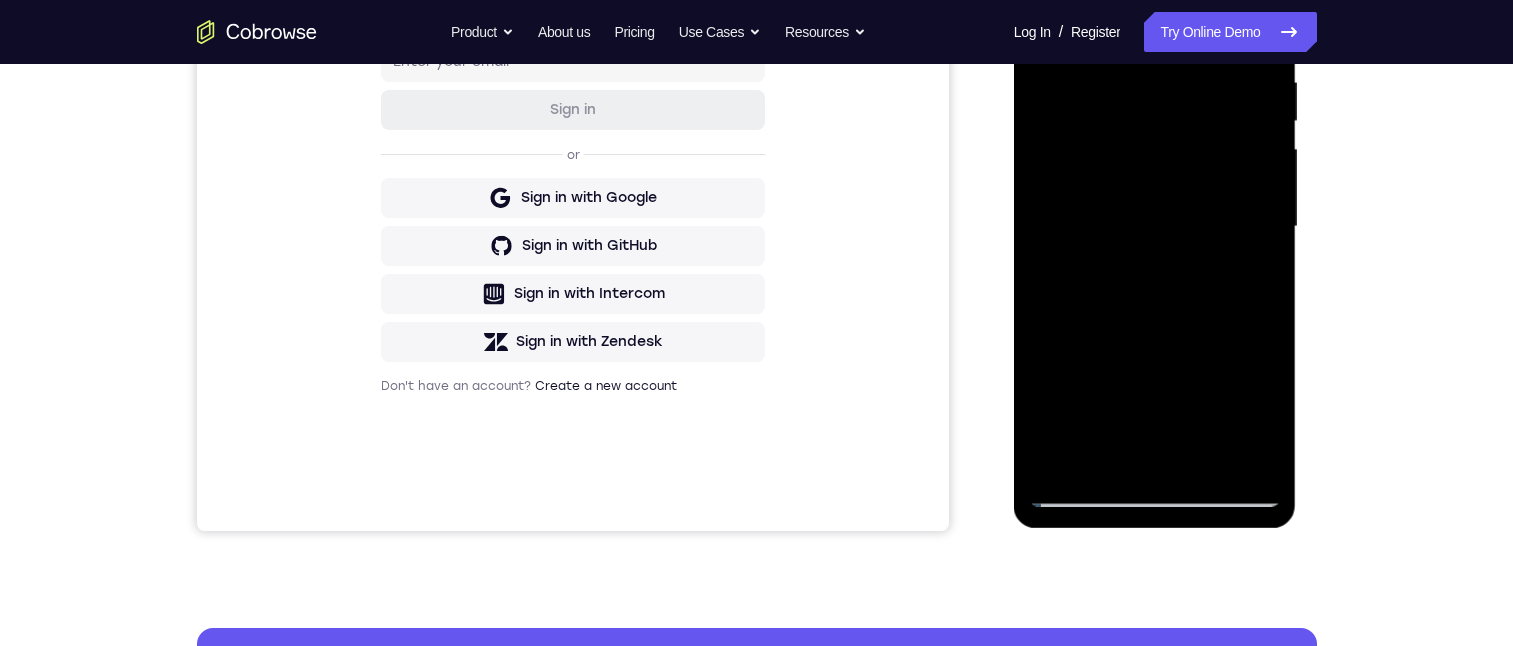 click at bounding box center [1155, 227] 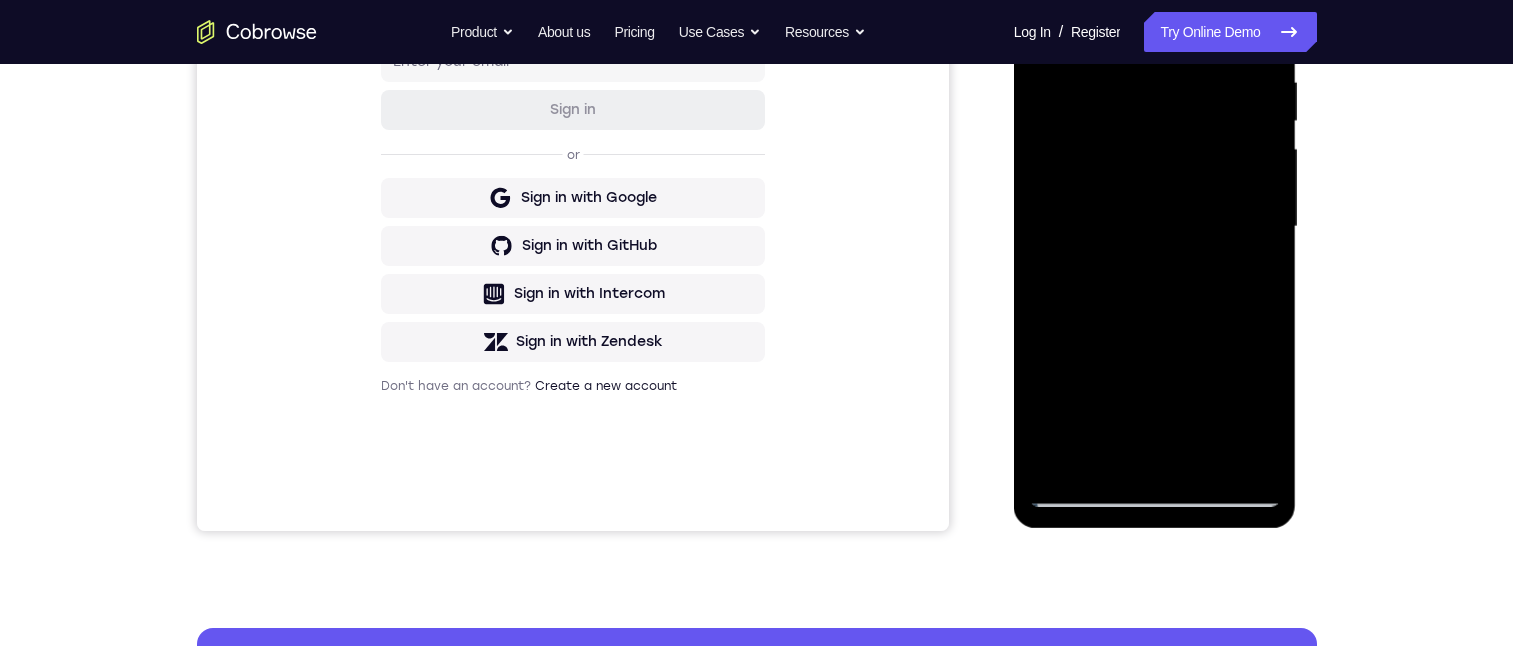 click at bounding box center (1155, 227) 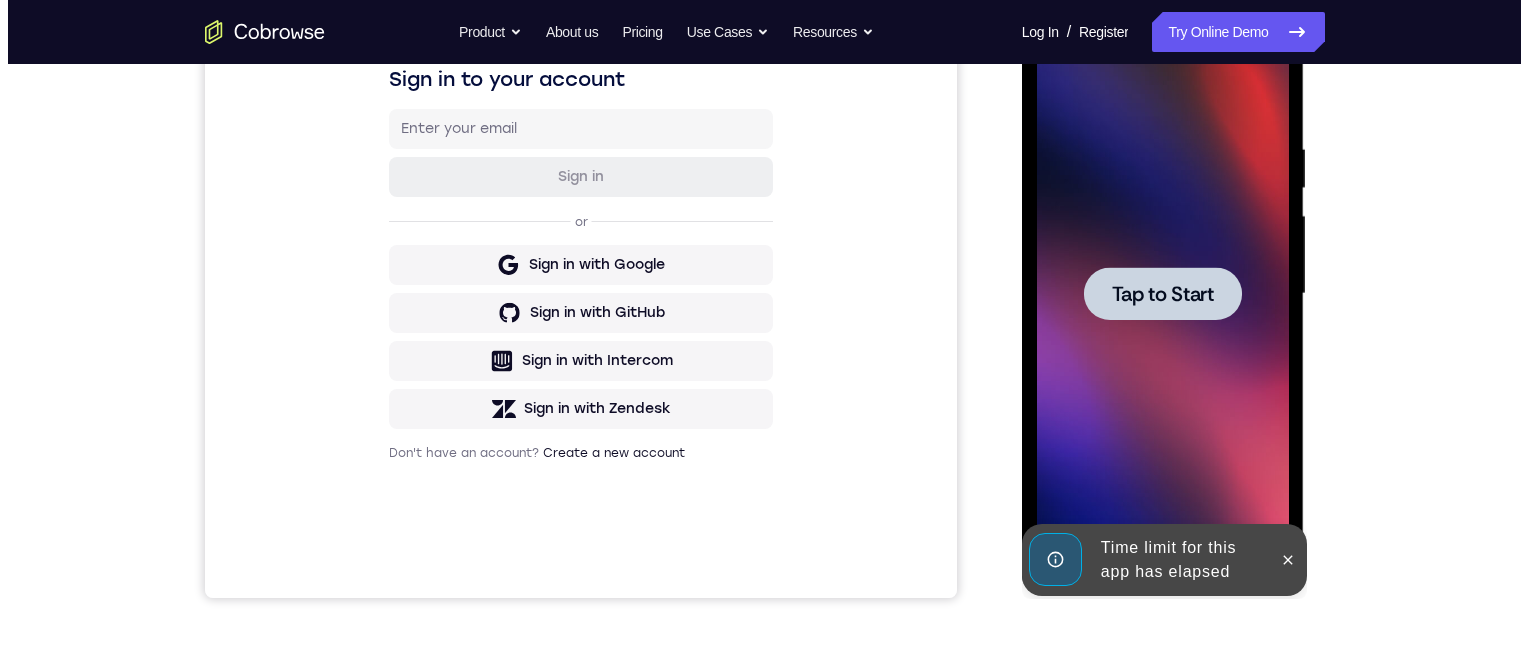 scroll, scrollTop: 0, scrollLeft: 0, axis: both 